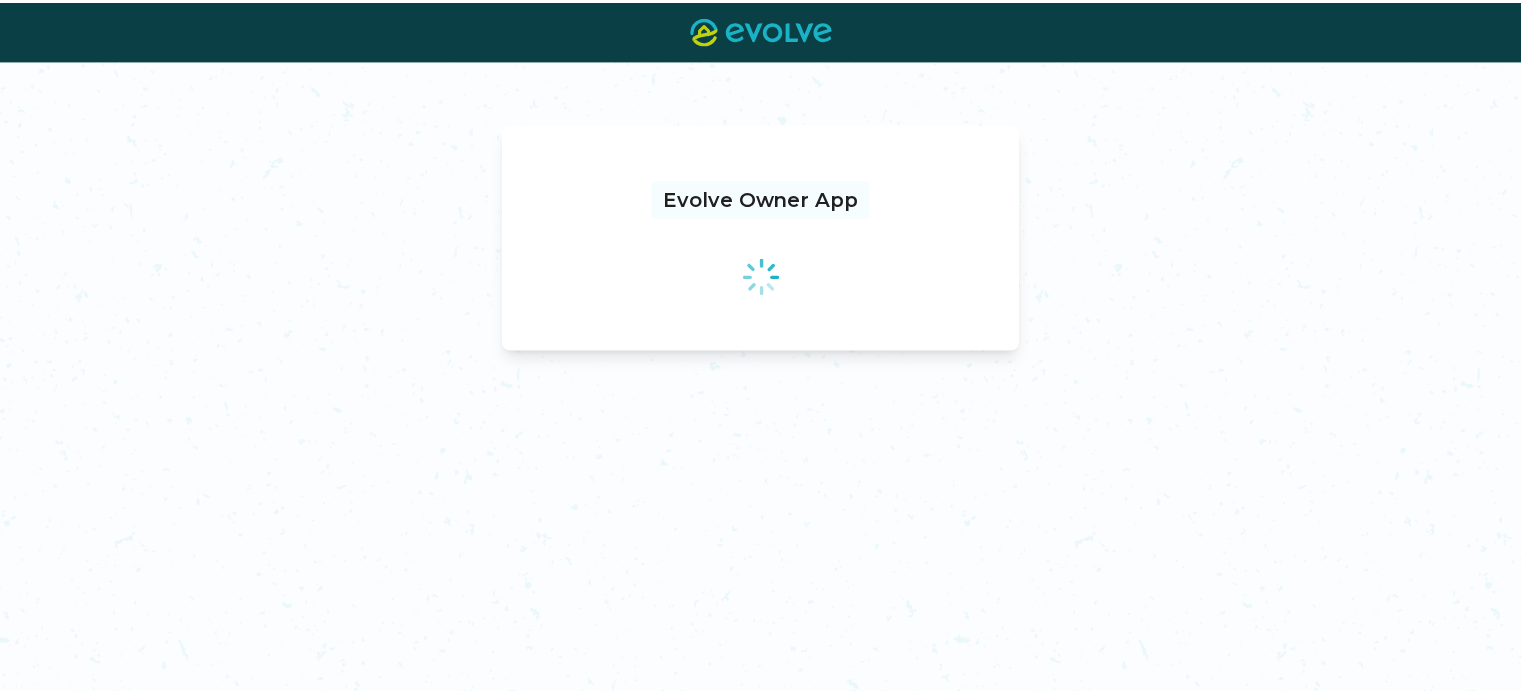 scroll, scrollTop: 0, scrollLeft: 0, axis: both 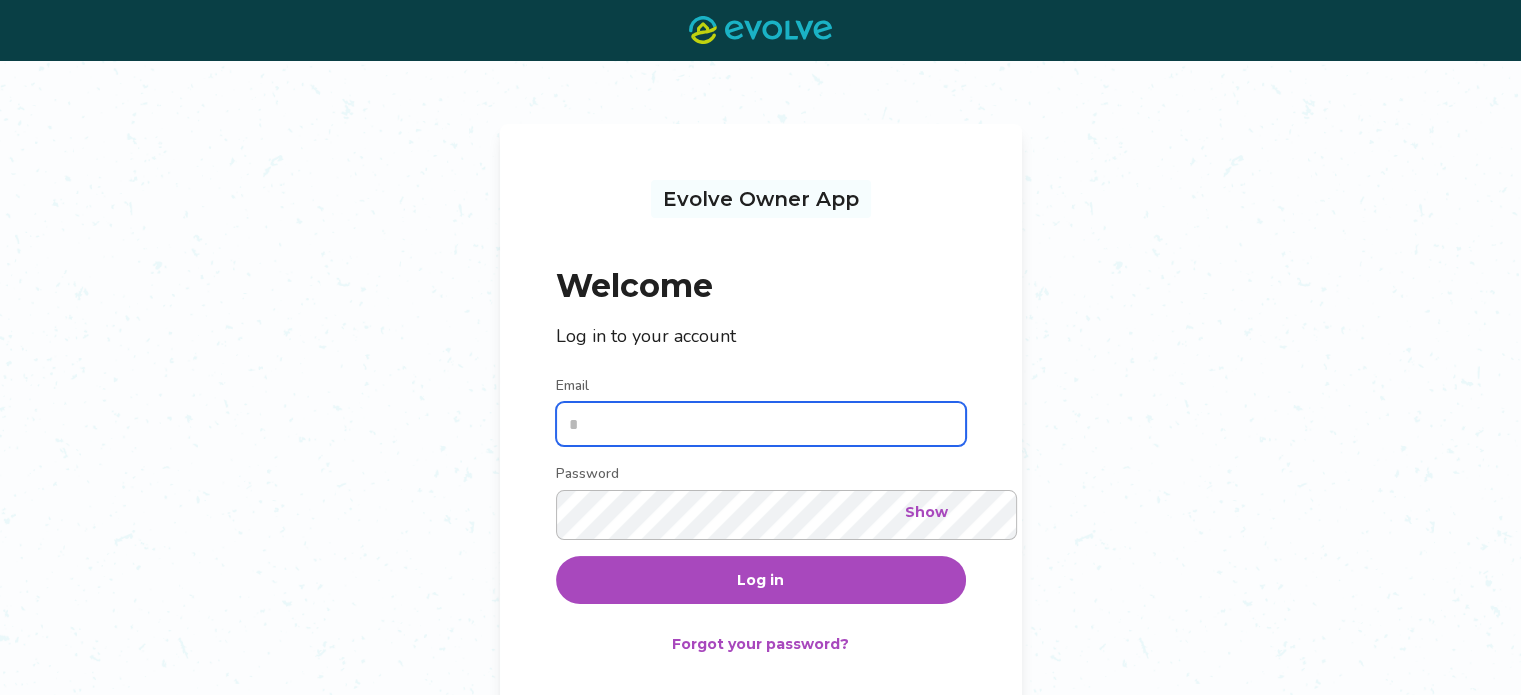 type on "**********" 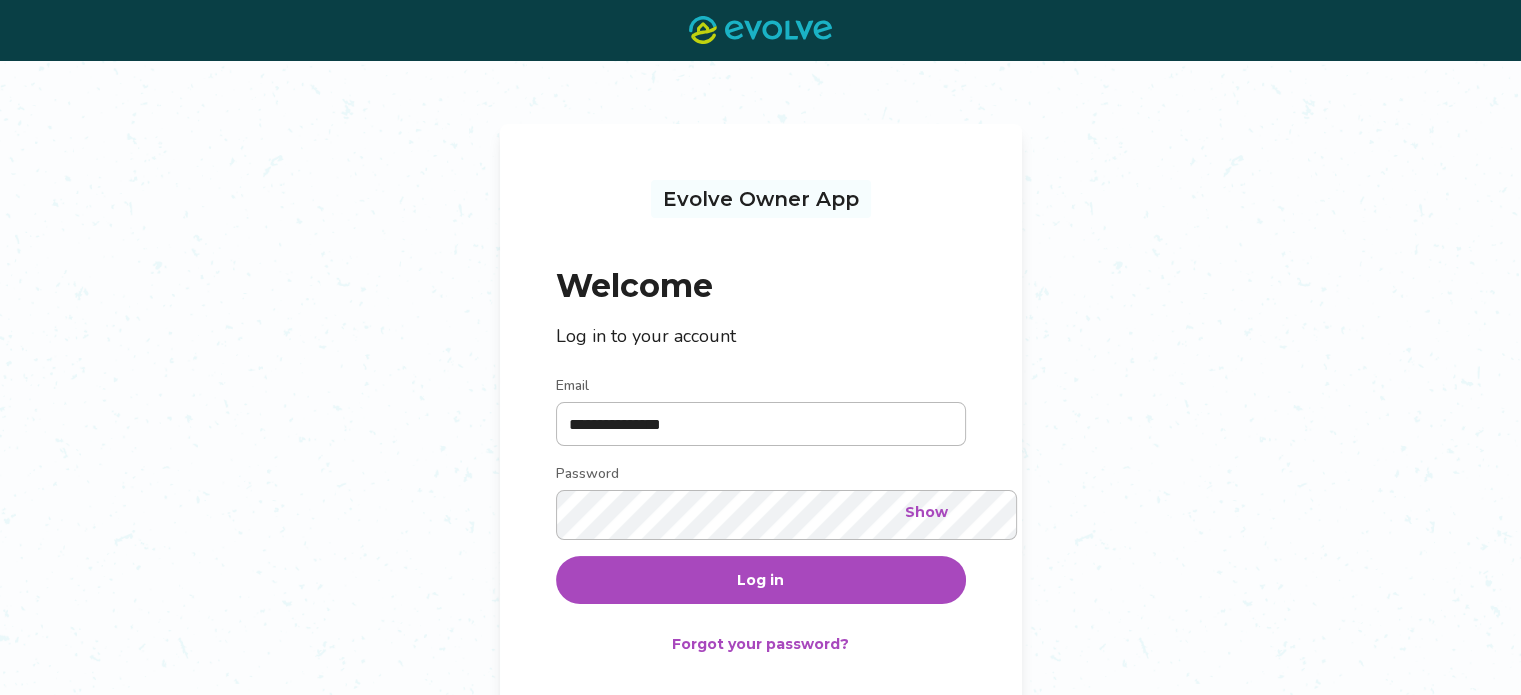 click on "Log in" at bounding box center (760, 580) 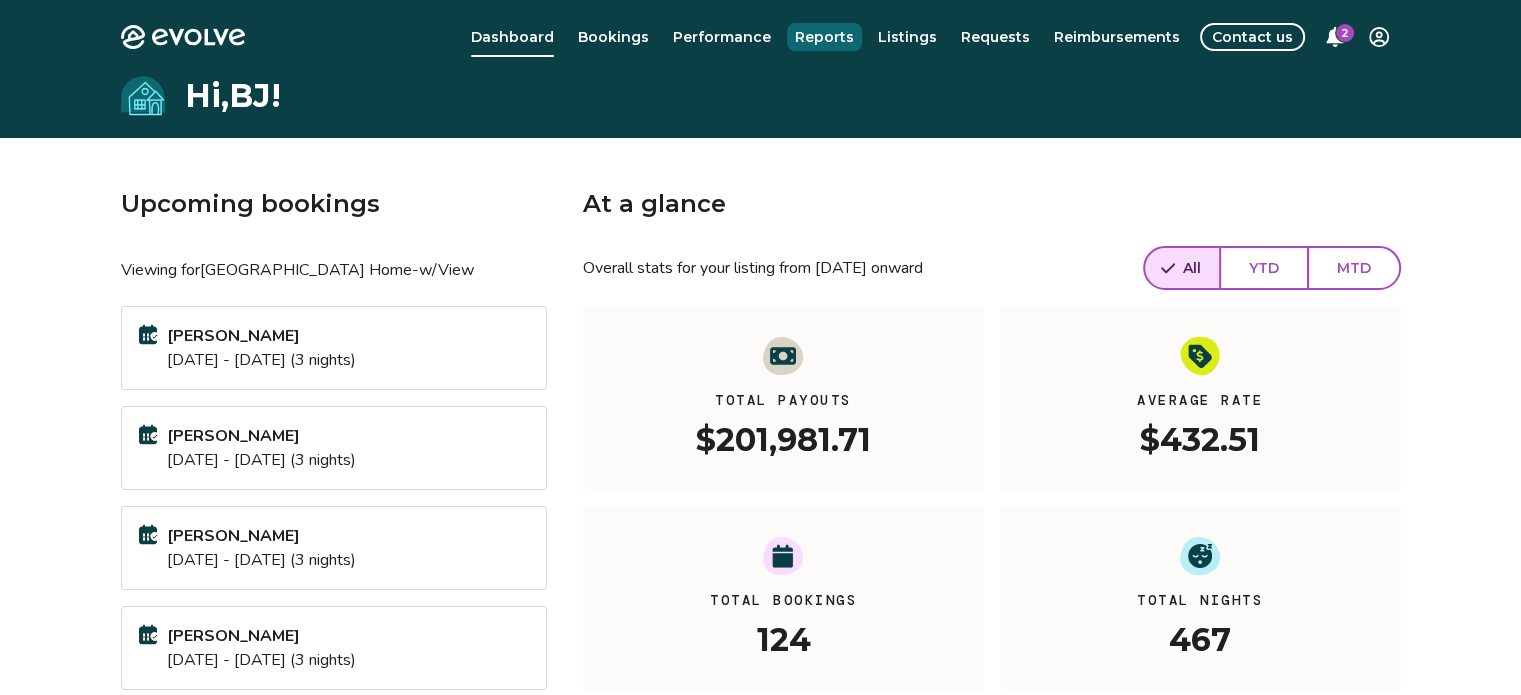 click on "Reports" at bounding box center [824, 37] 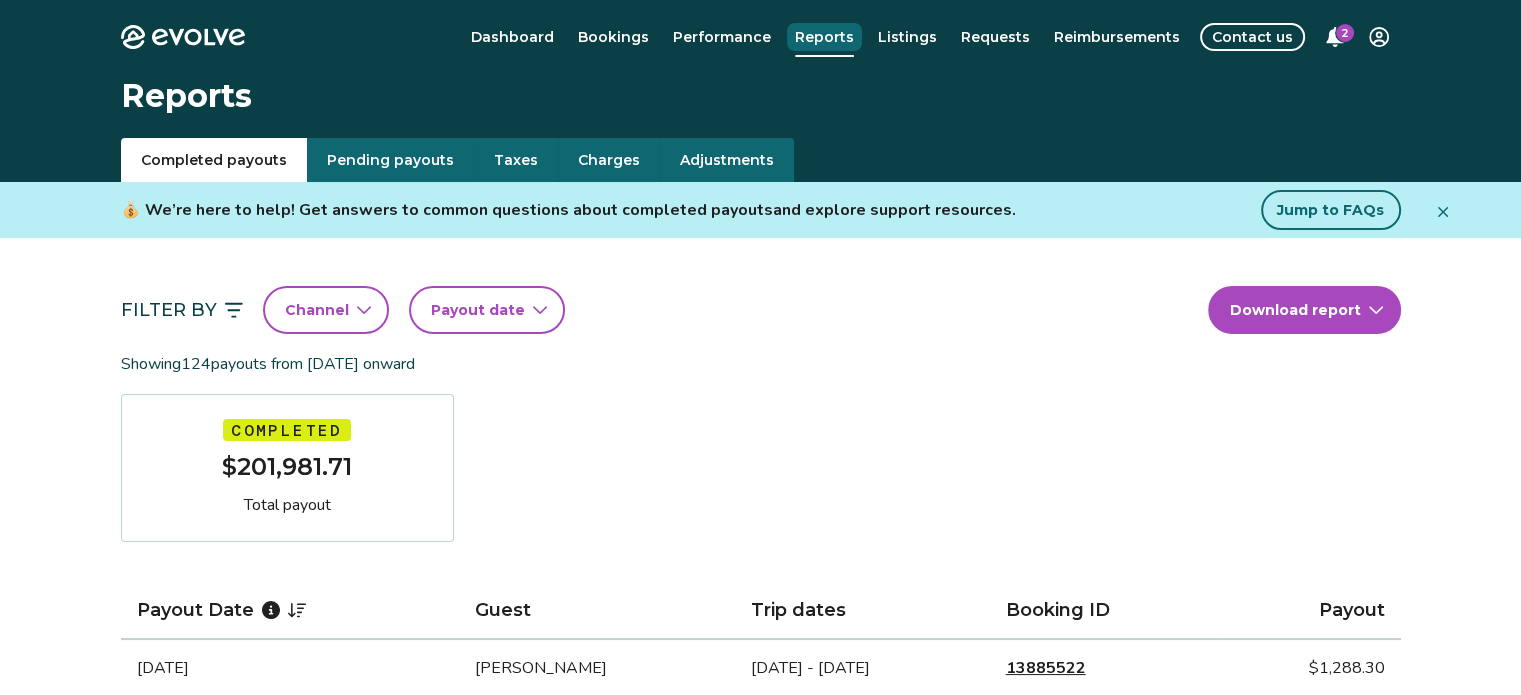 click on "Reports" at bounding box center [824, 37] 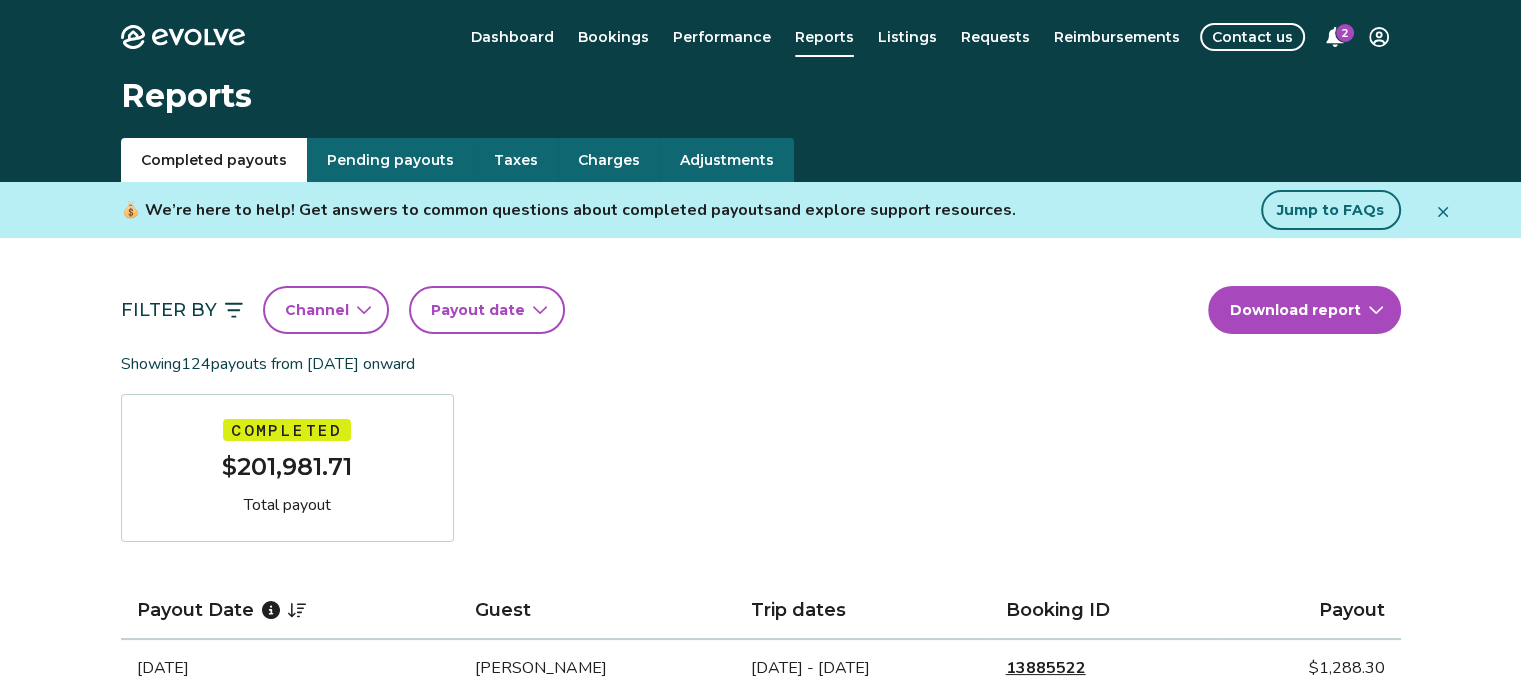 click on "Payout date" at bounding box center (478, 310) 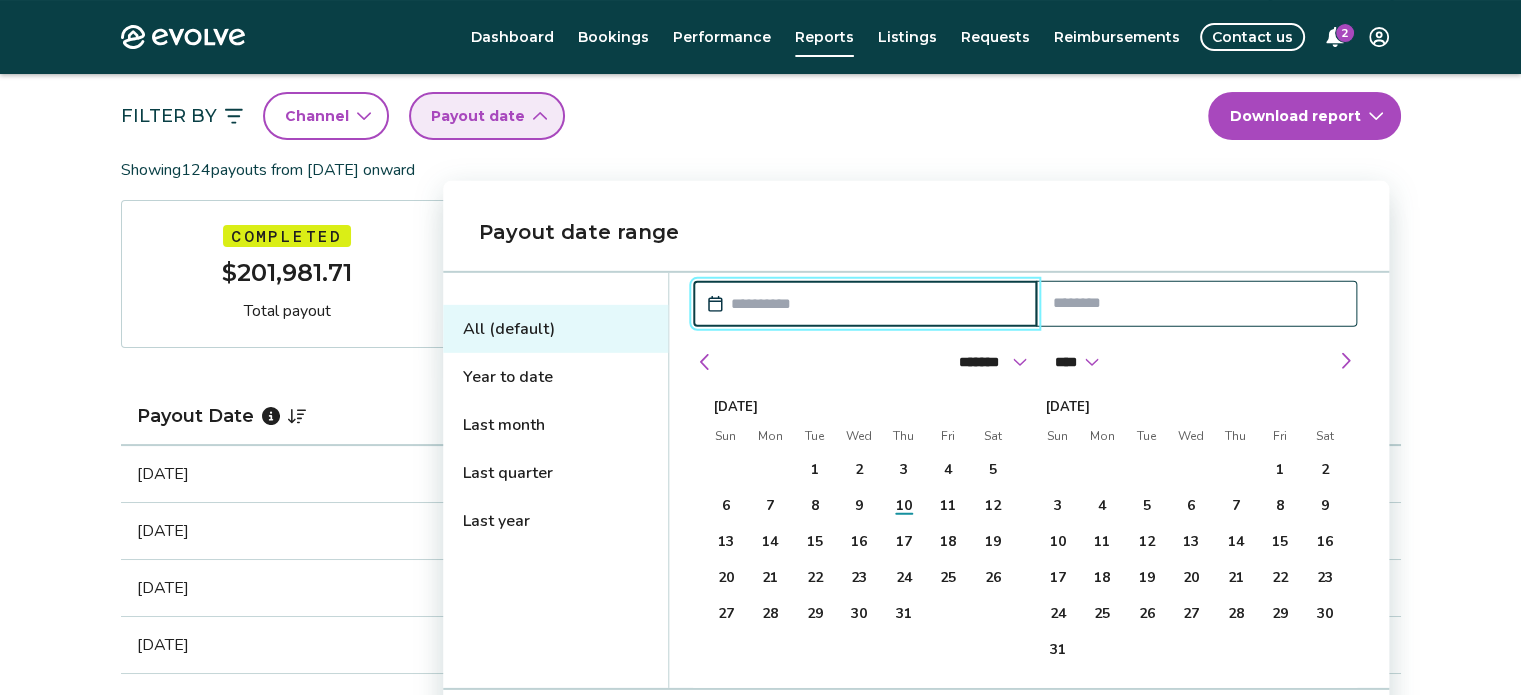 scroll, scrollTop: 196, scrollLeft: 0, axis: vertical 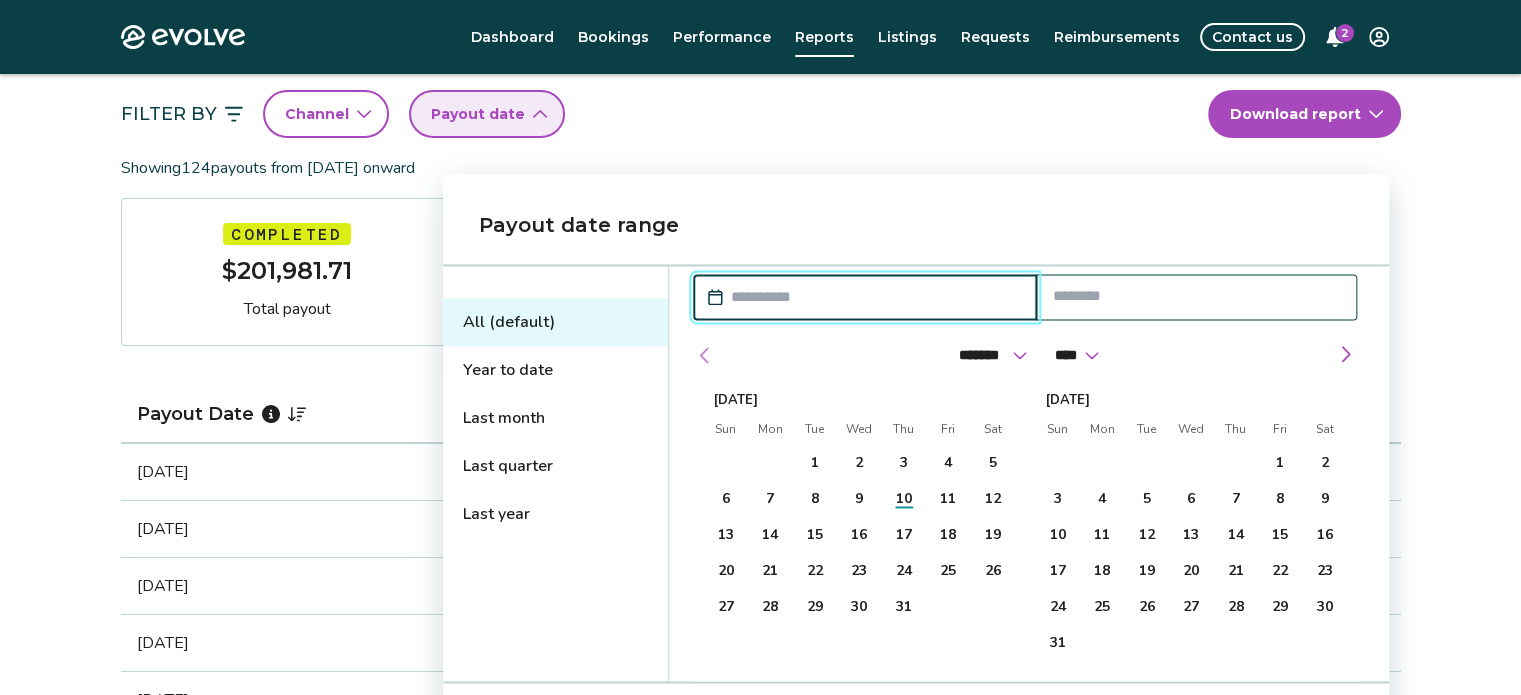 click at bounding box center (705, 355) 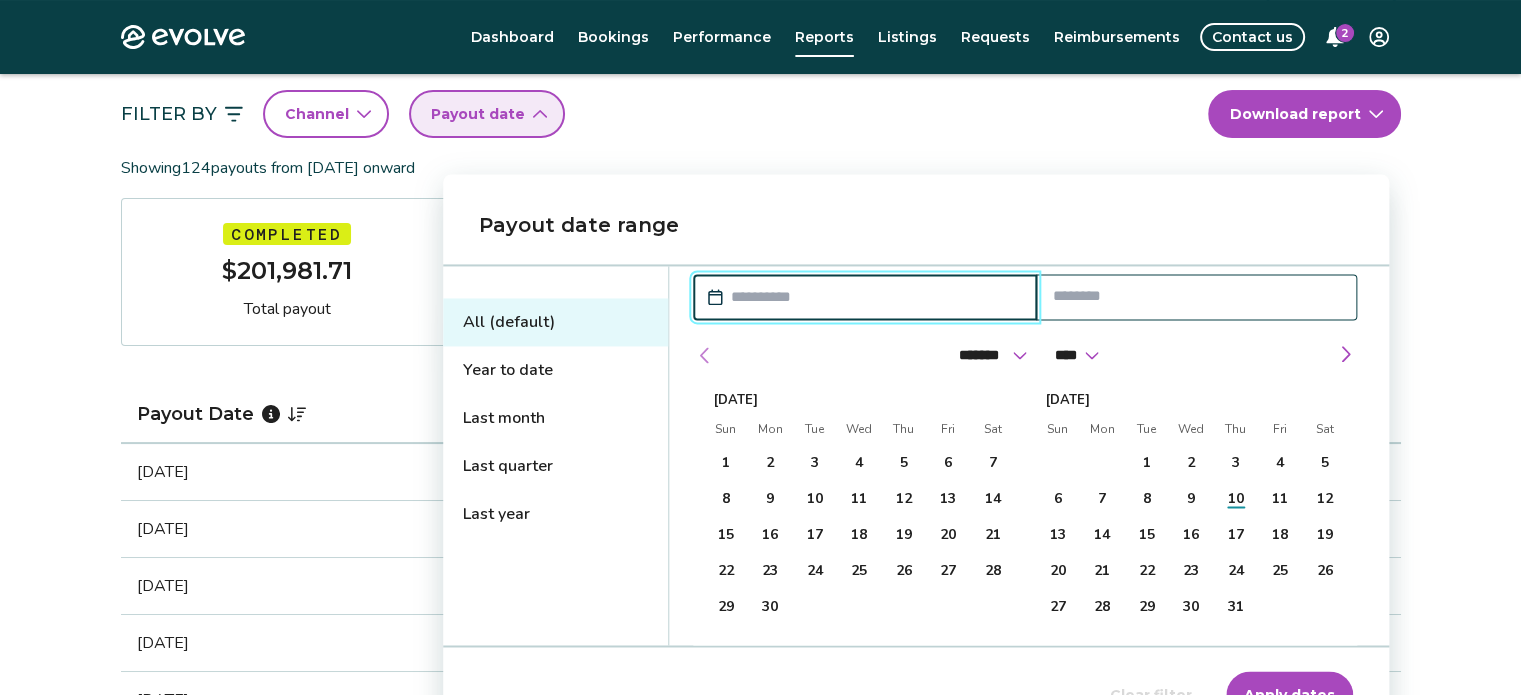 click at bounding box center (705, 355) 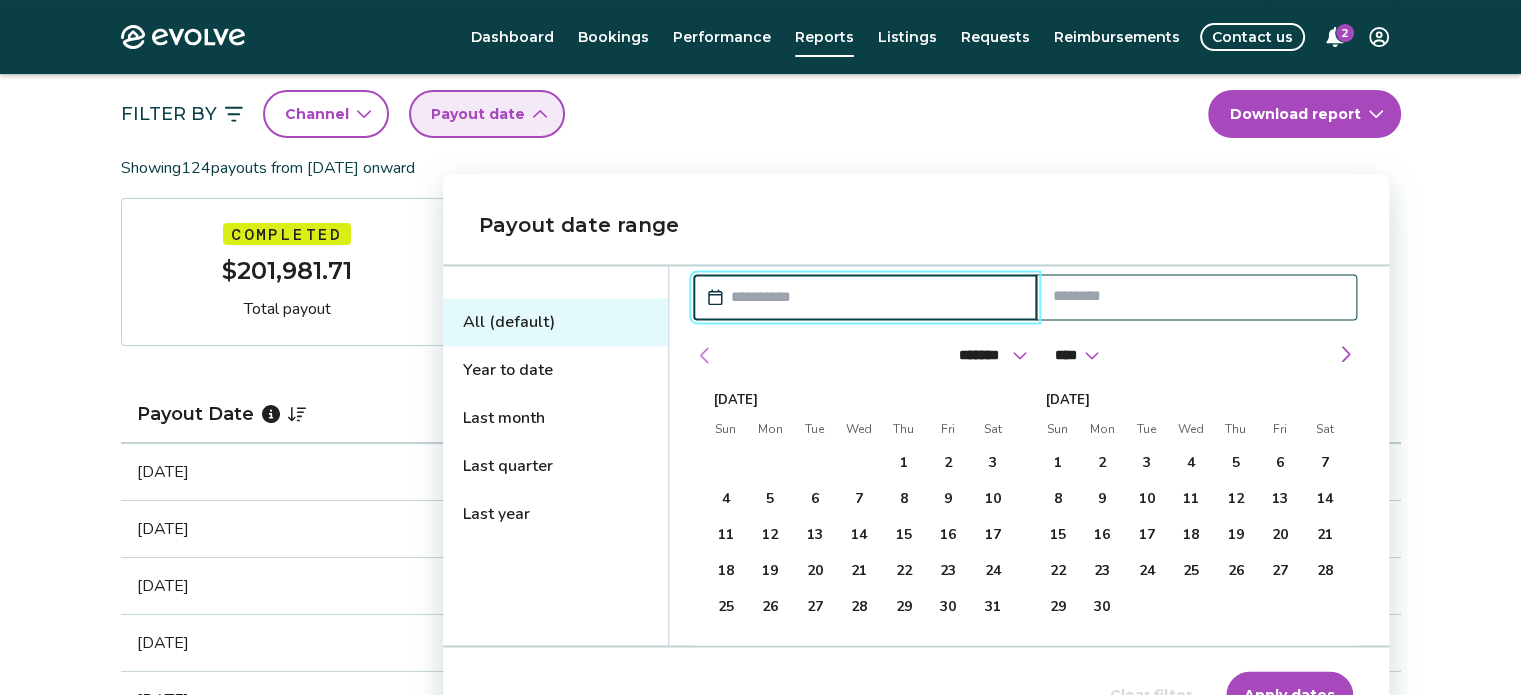 click at bounding box center [705, 355] 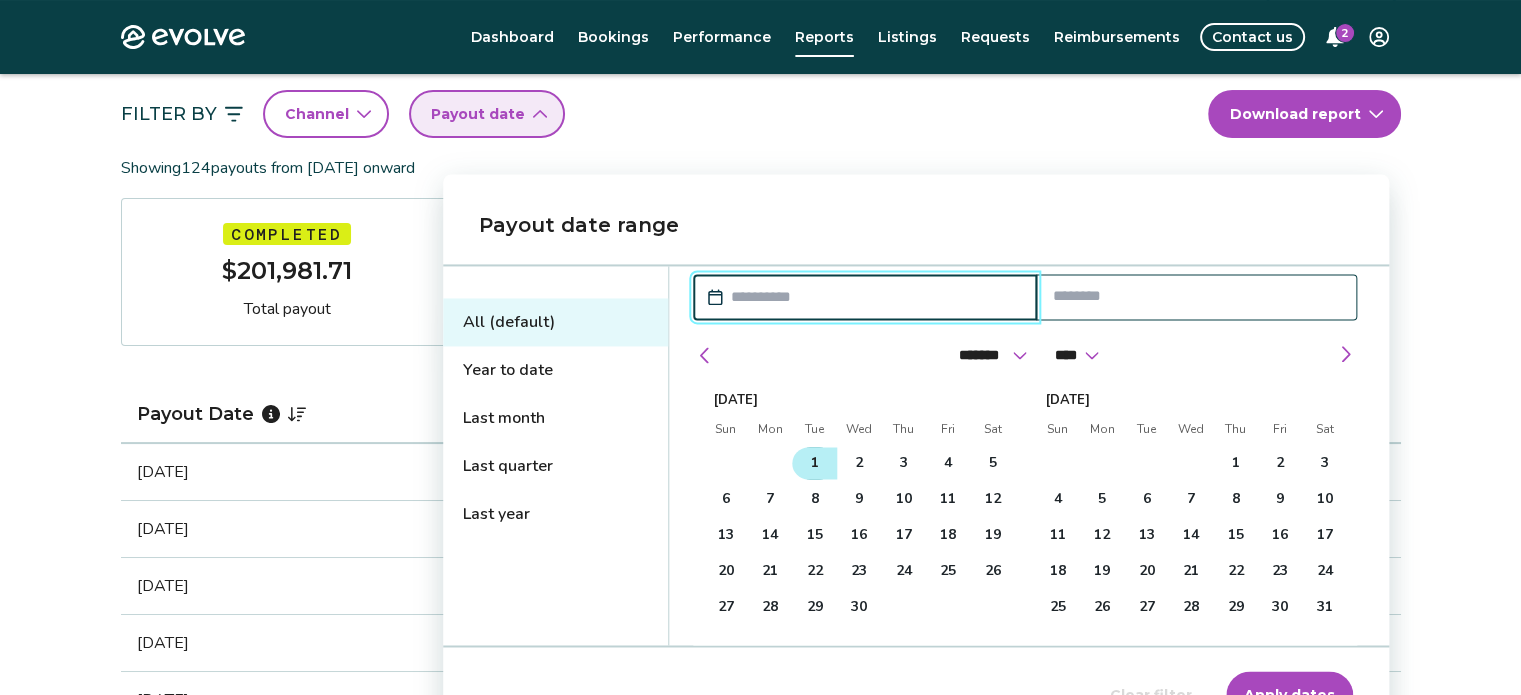 click on "1" at bounding box center [815, 463] 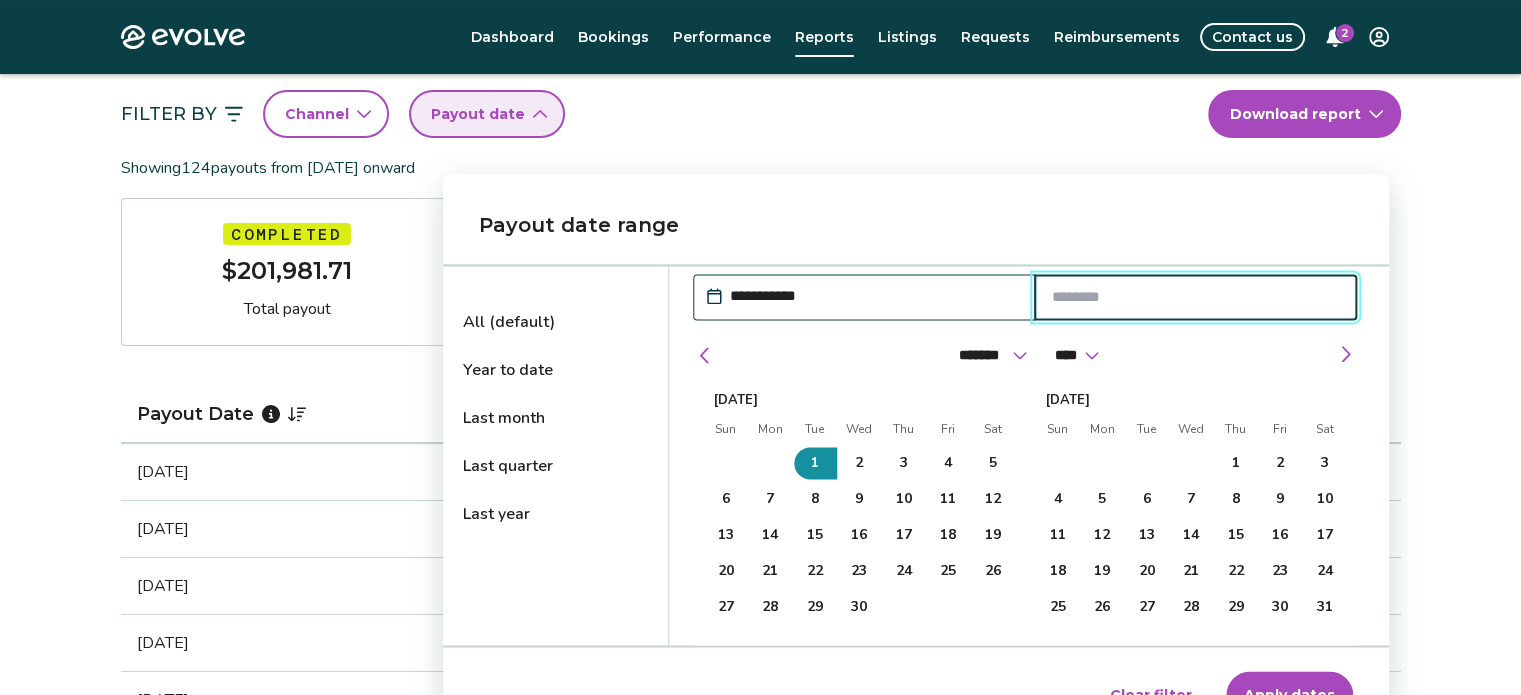 click at bounding box center (1196, 297) 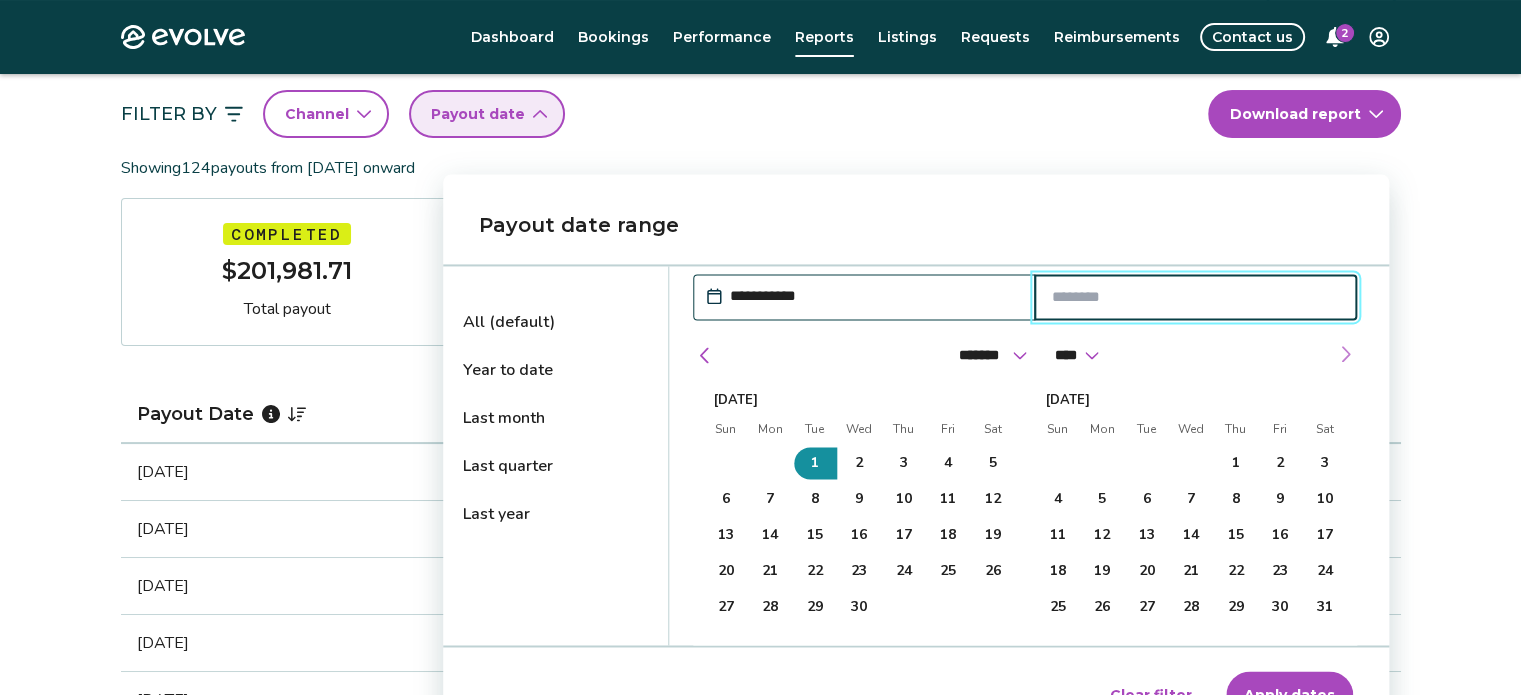 click at bounding box center (1345, 354) 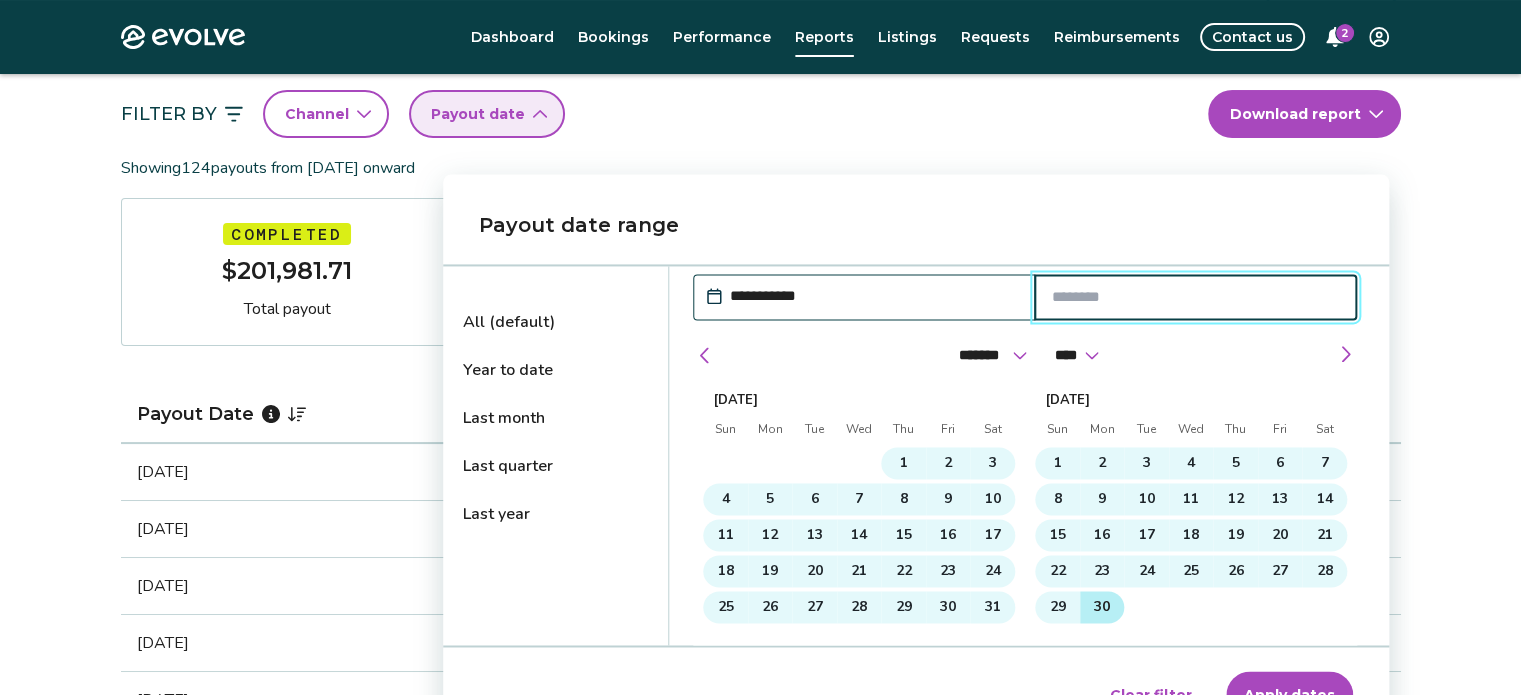 click on "30" at bounding box center [1102, 607] 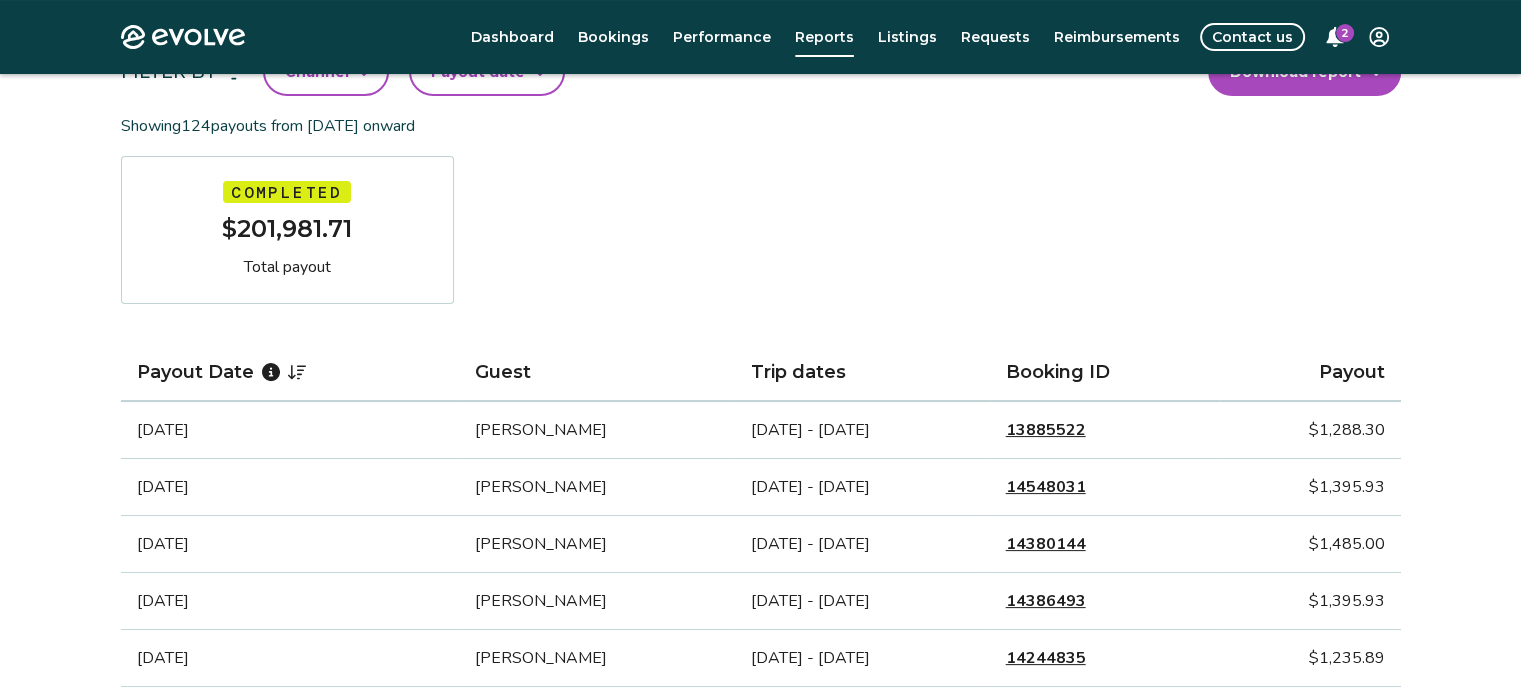 scroll, scrollTop: 245, scrollLeft: 0, axis: vertical 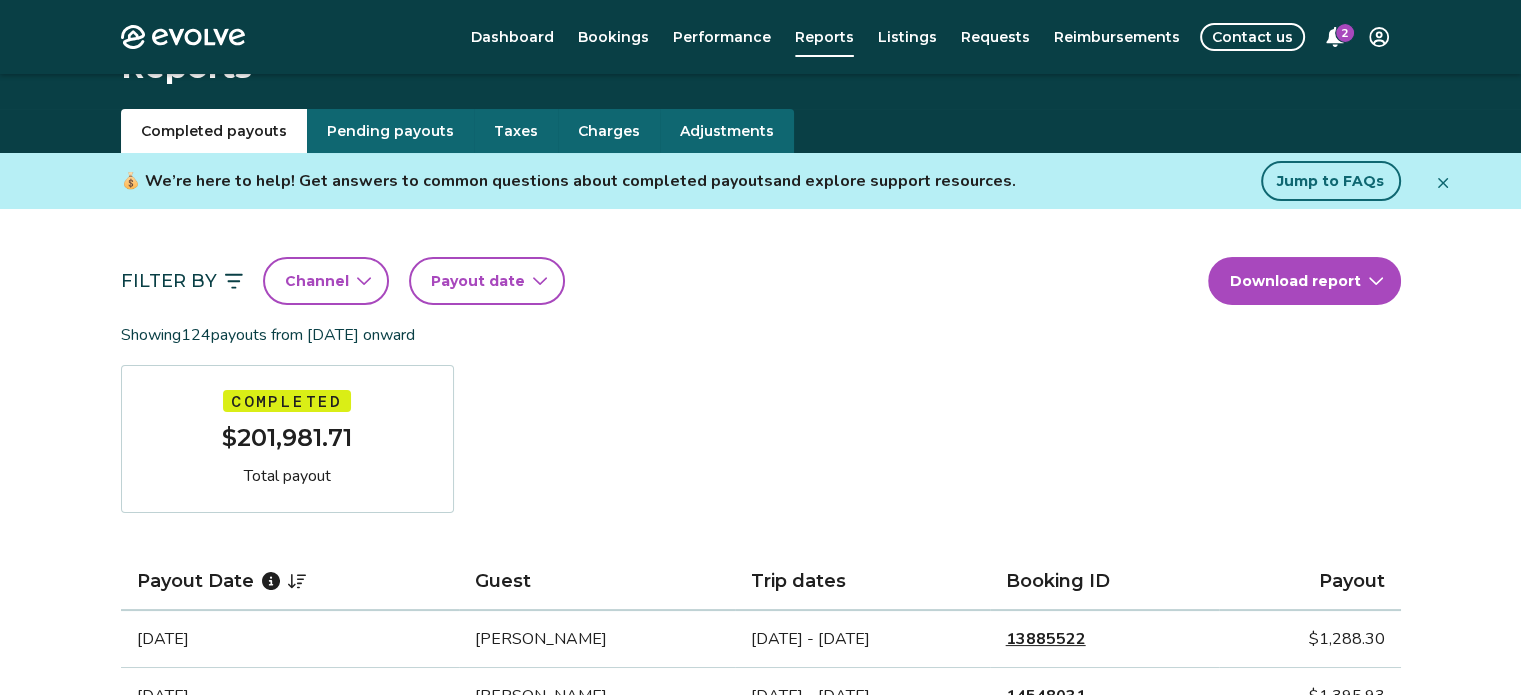 click on "Payout date" at bounding box center (478, 281) 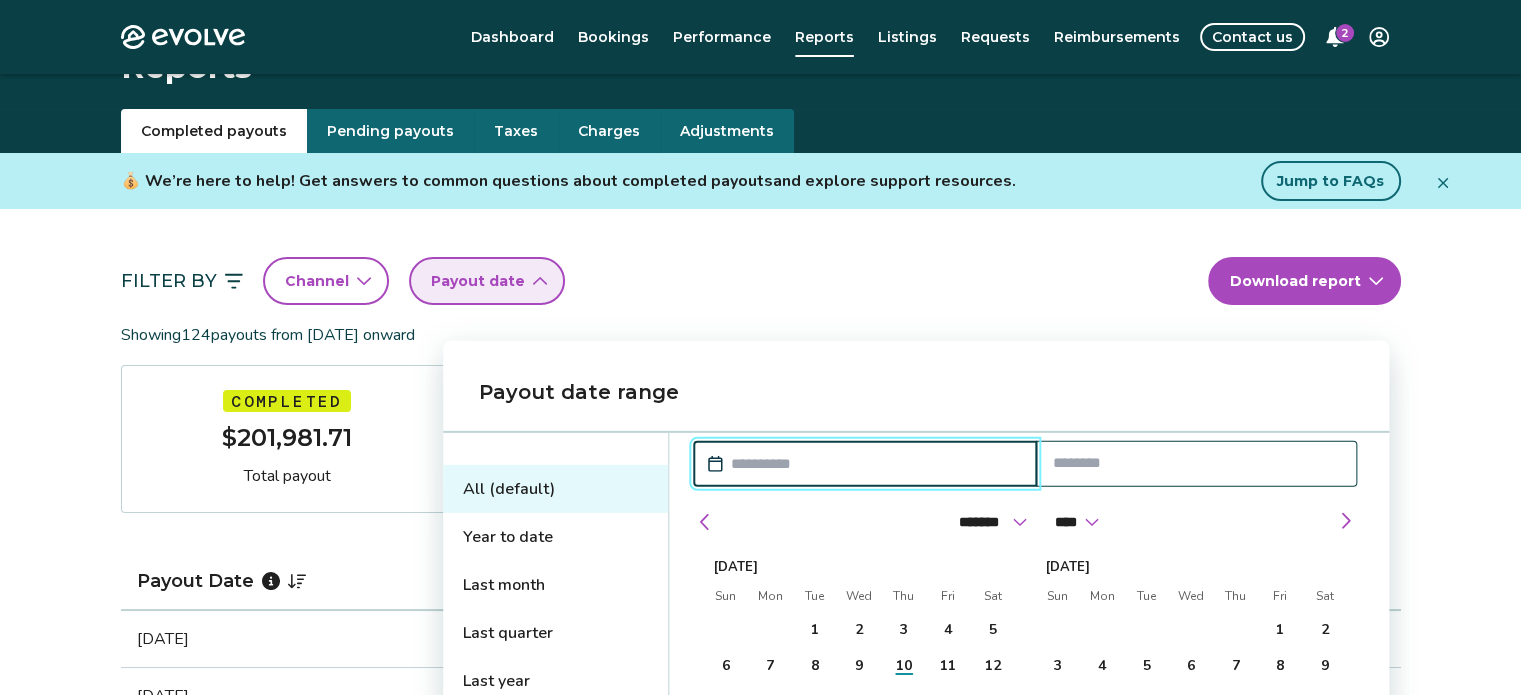 click at bounding box center (874, 464) 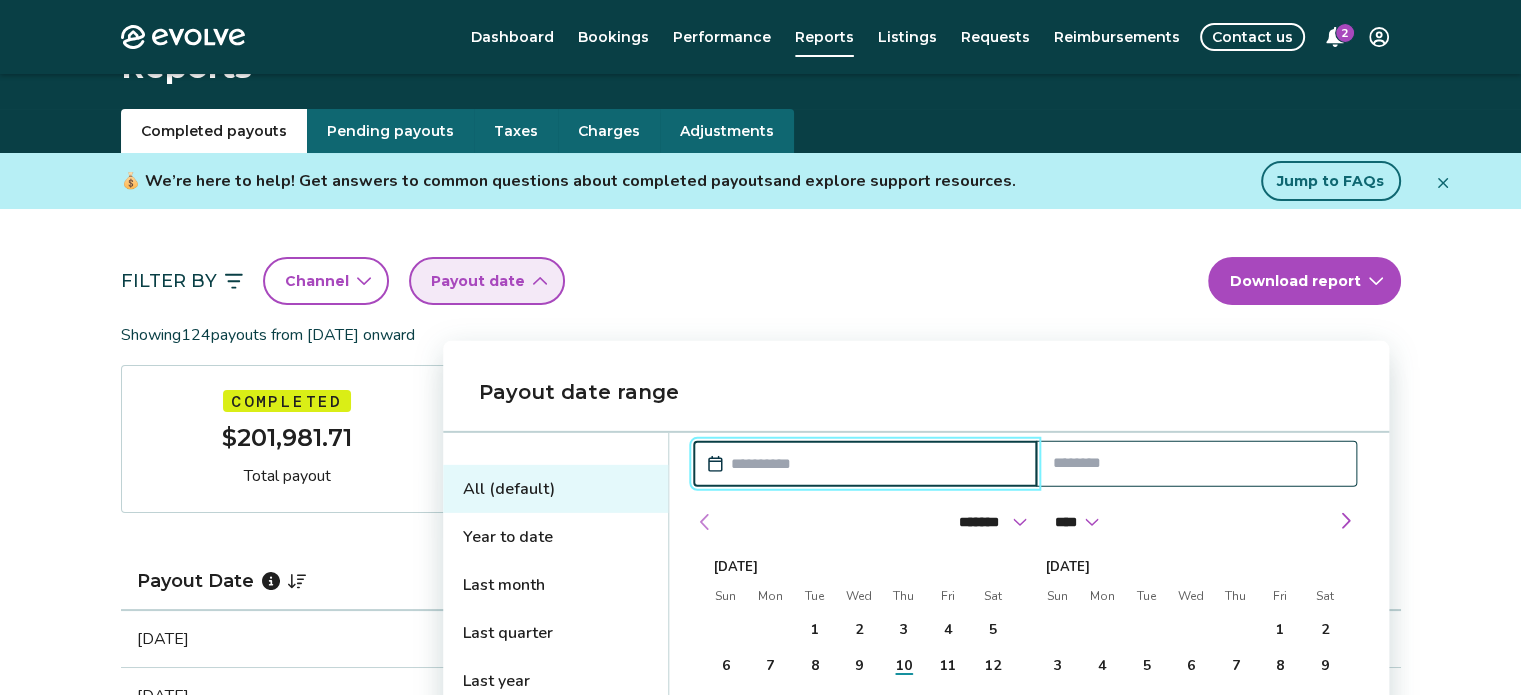 click at bounding box center [705, 522] 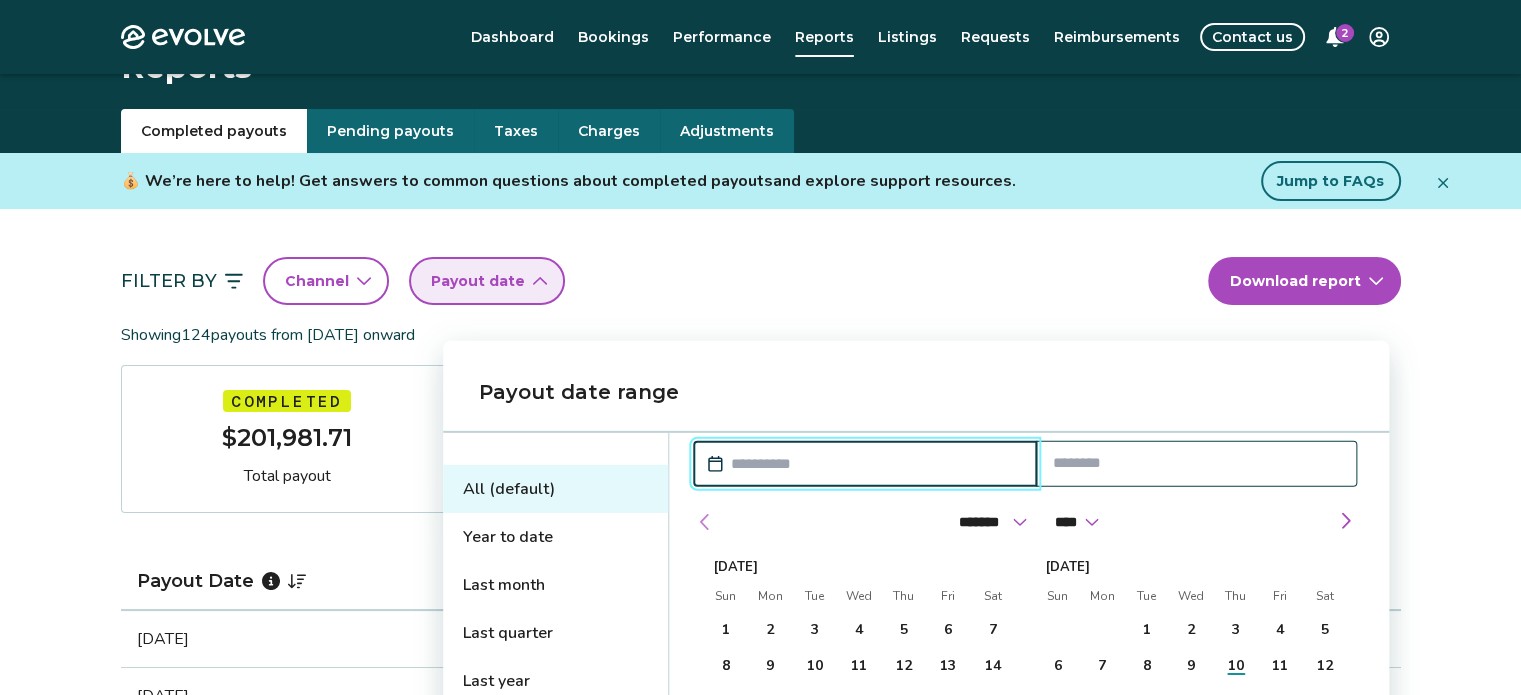 click at bounding box center (705, 522) 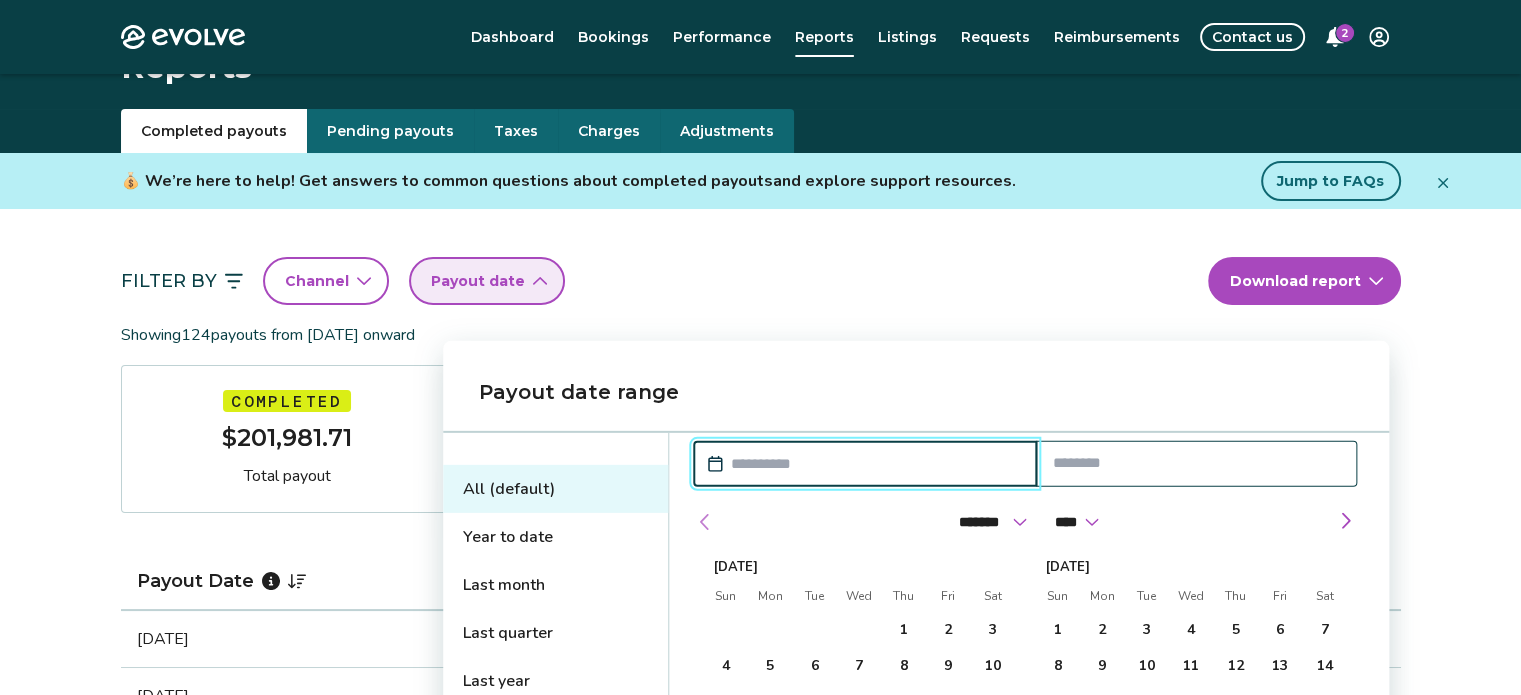 click at bounding box center [705, 522] 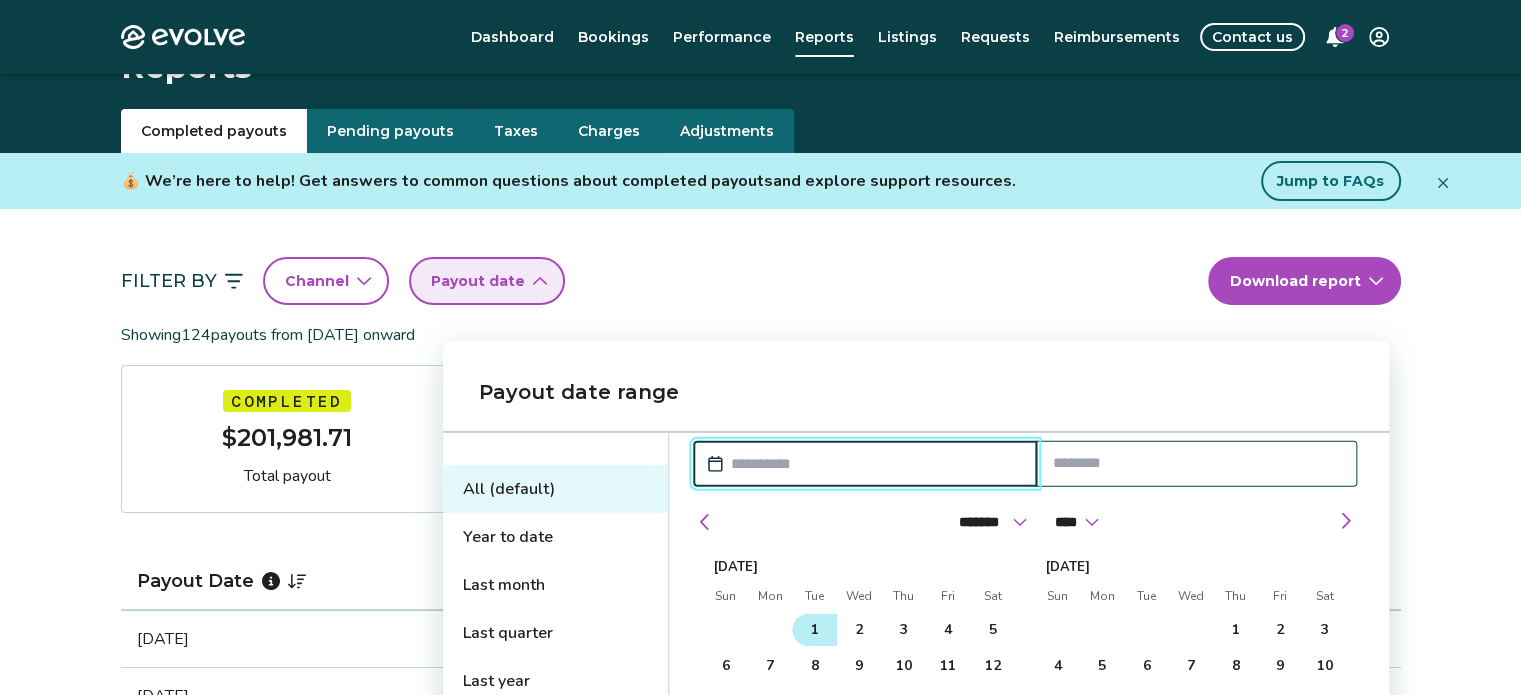 click on "1" at bounding box center [815, 630] 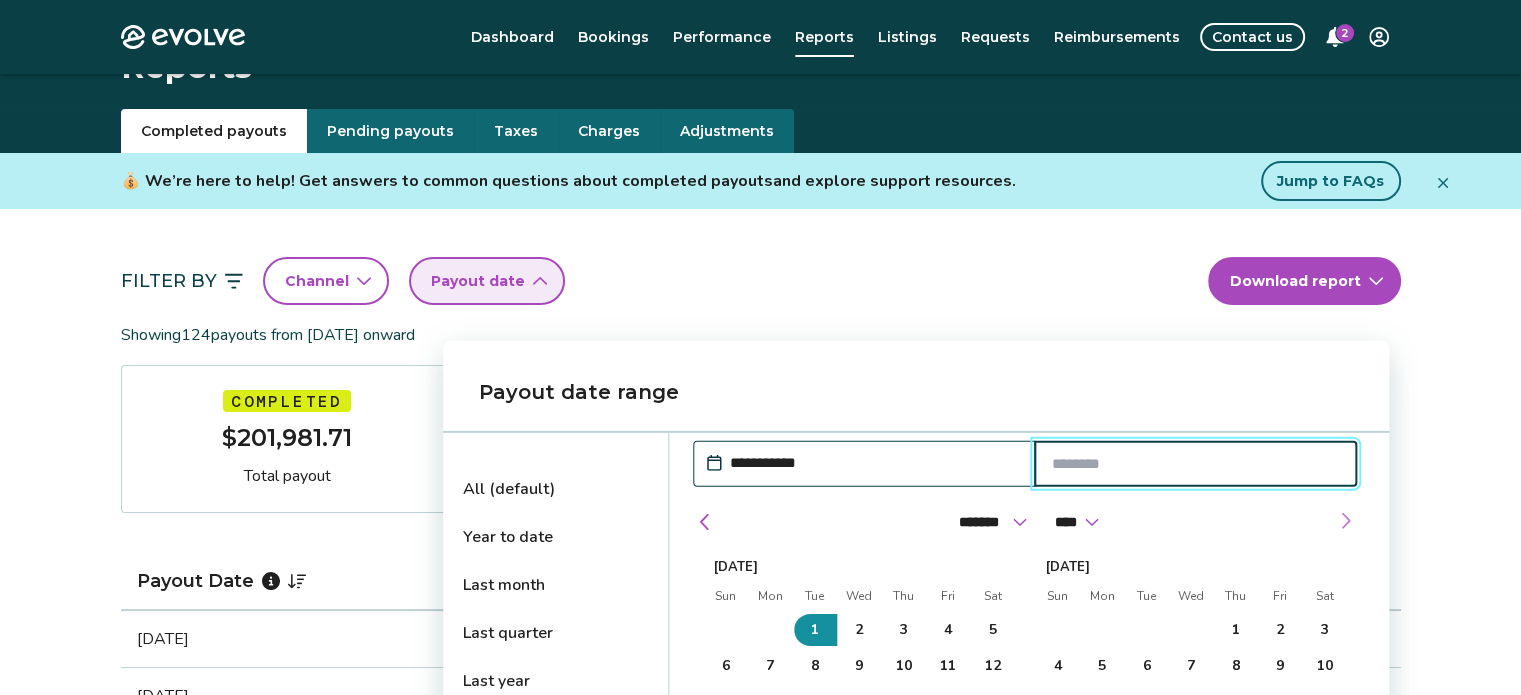 click at bounding box center [1345, 521] 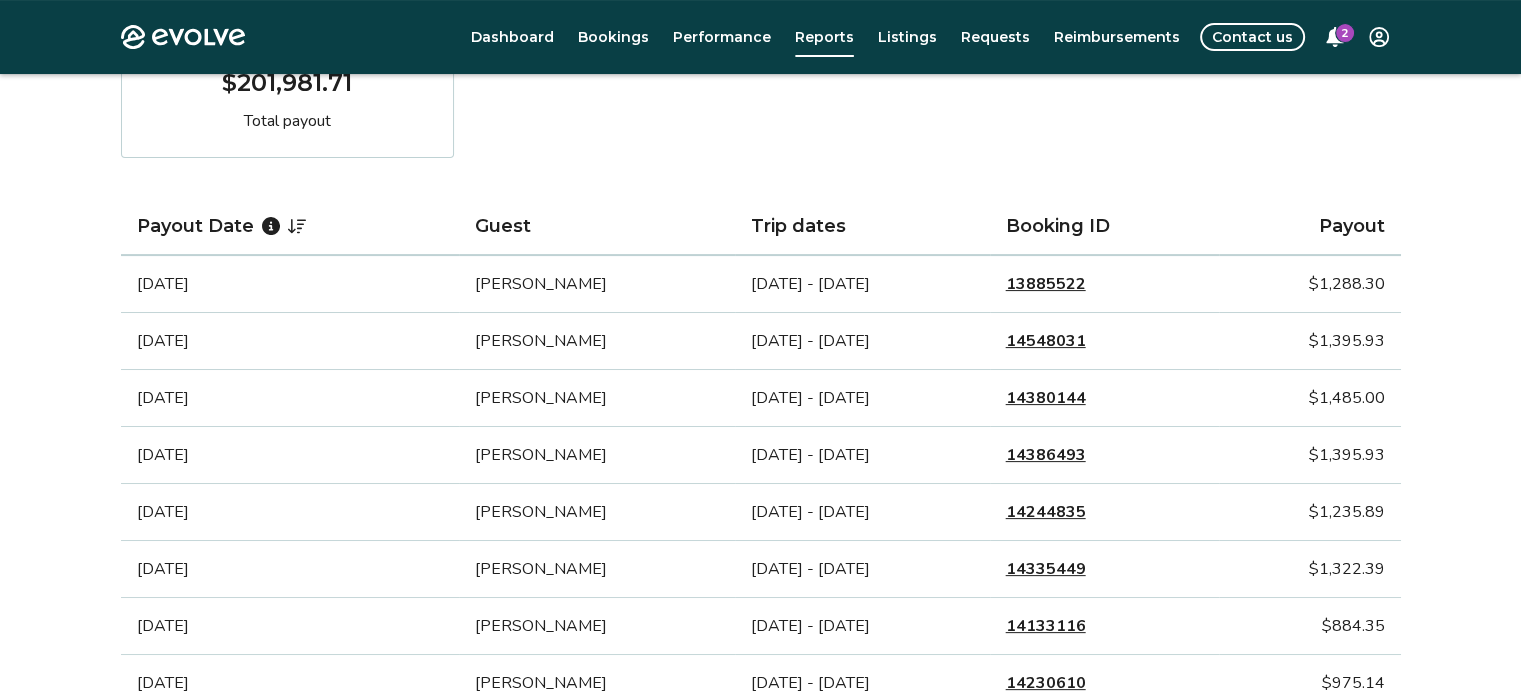 scroll, scrollTop: 0, scrollLeft: 0, axis: both 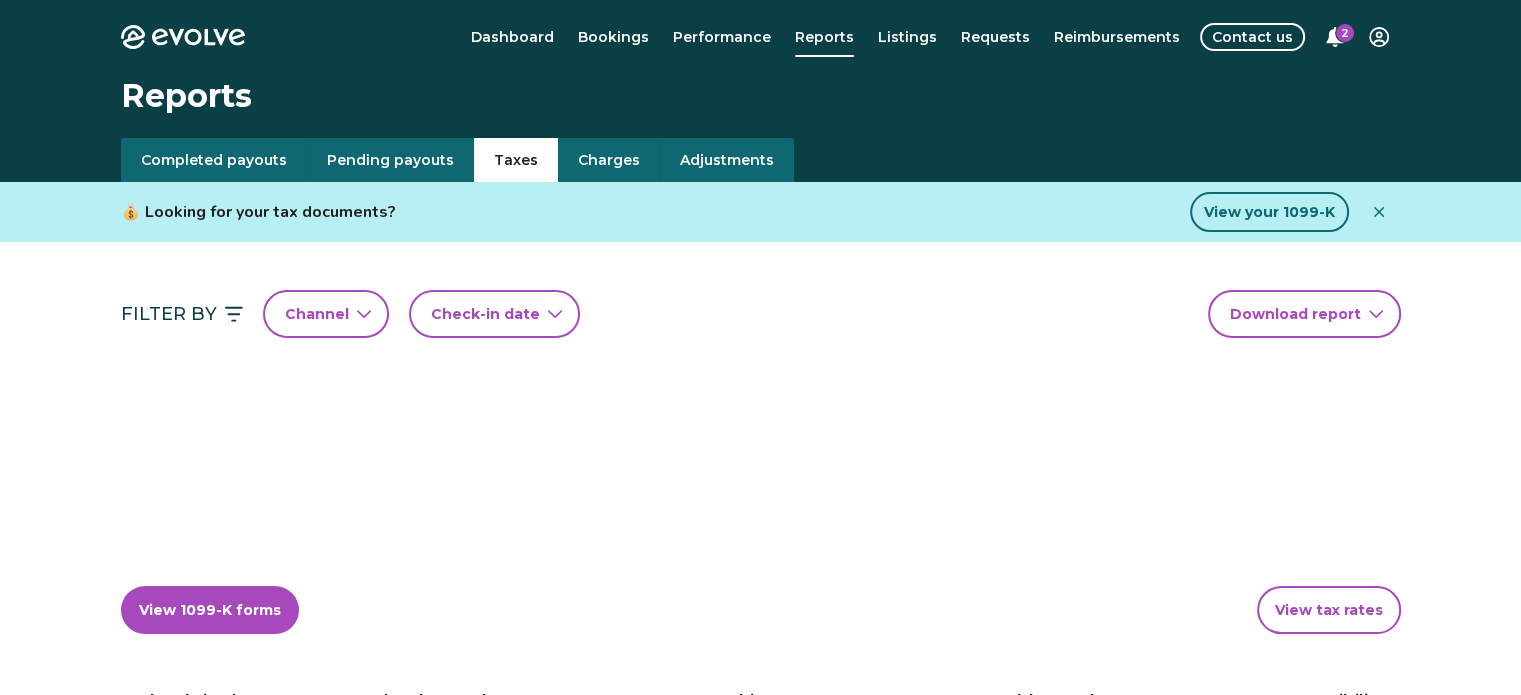 click on "Taxes" at bounding box center (516, 160) 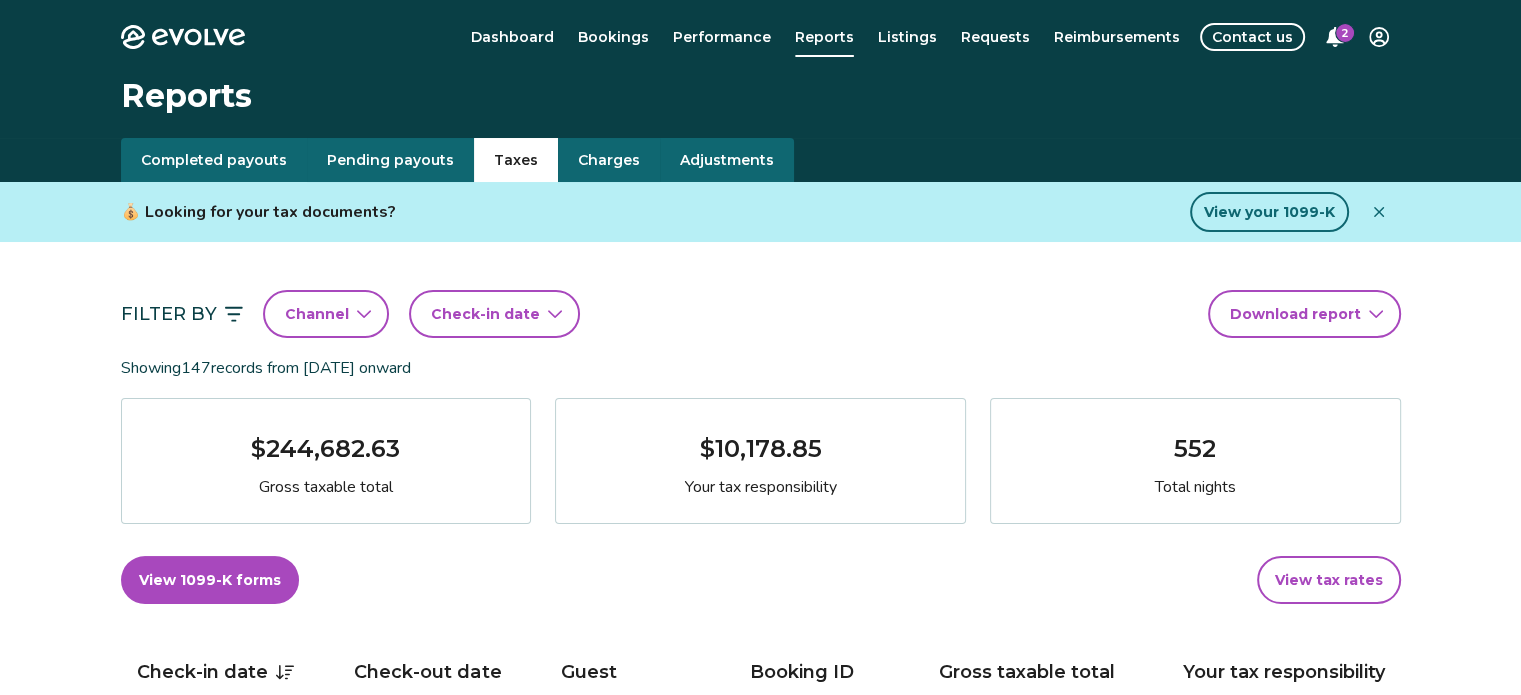 click on "Check-in date" at bounding box center (485, 314) 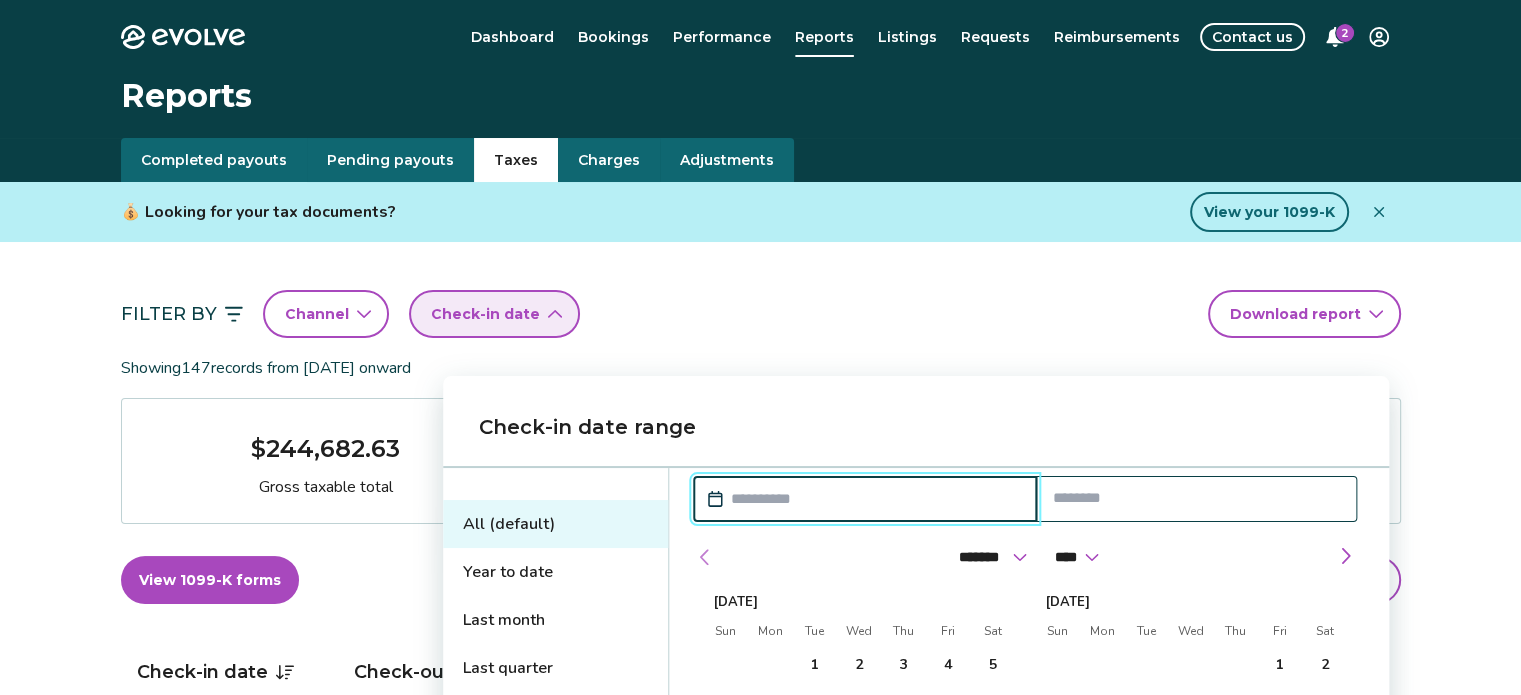 click at bounding box center [705, 557] 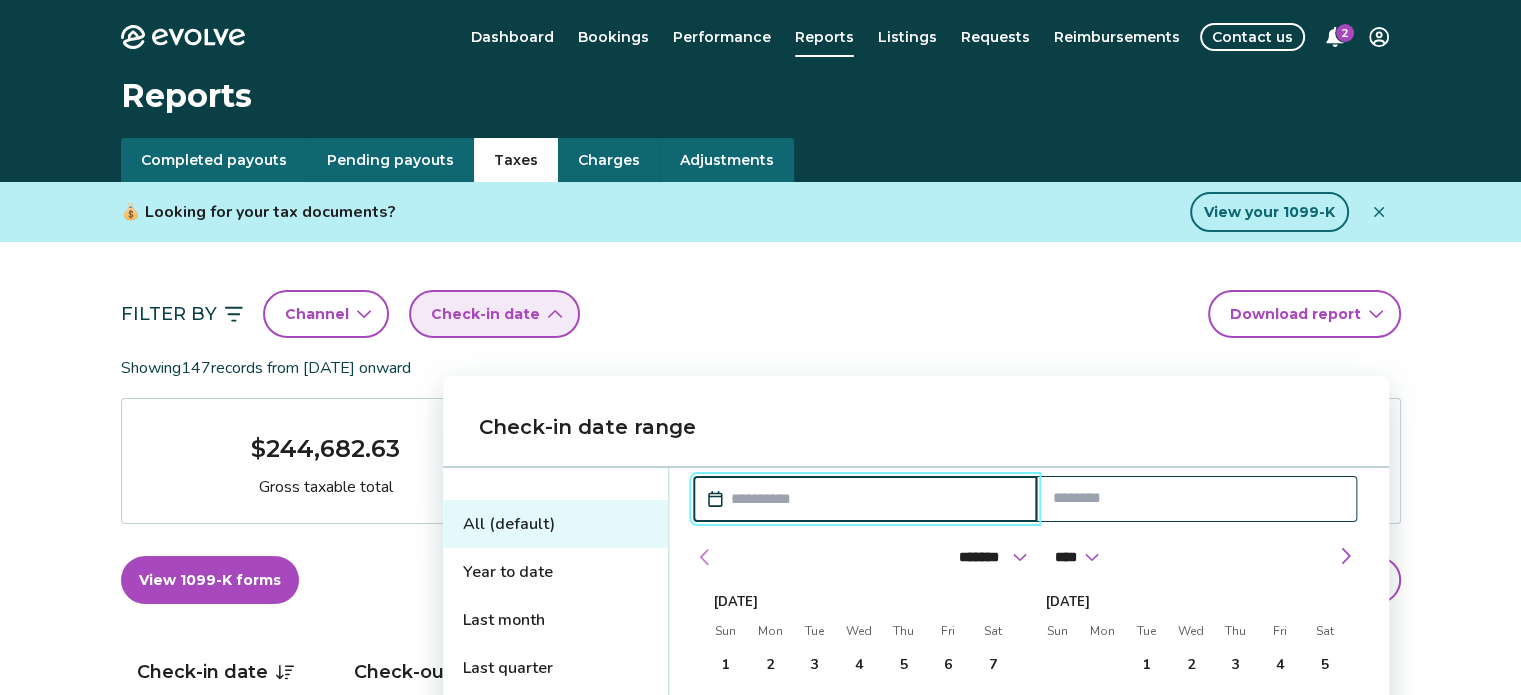 click at bounding box center [705, 557] 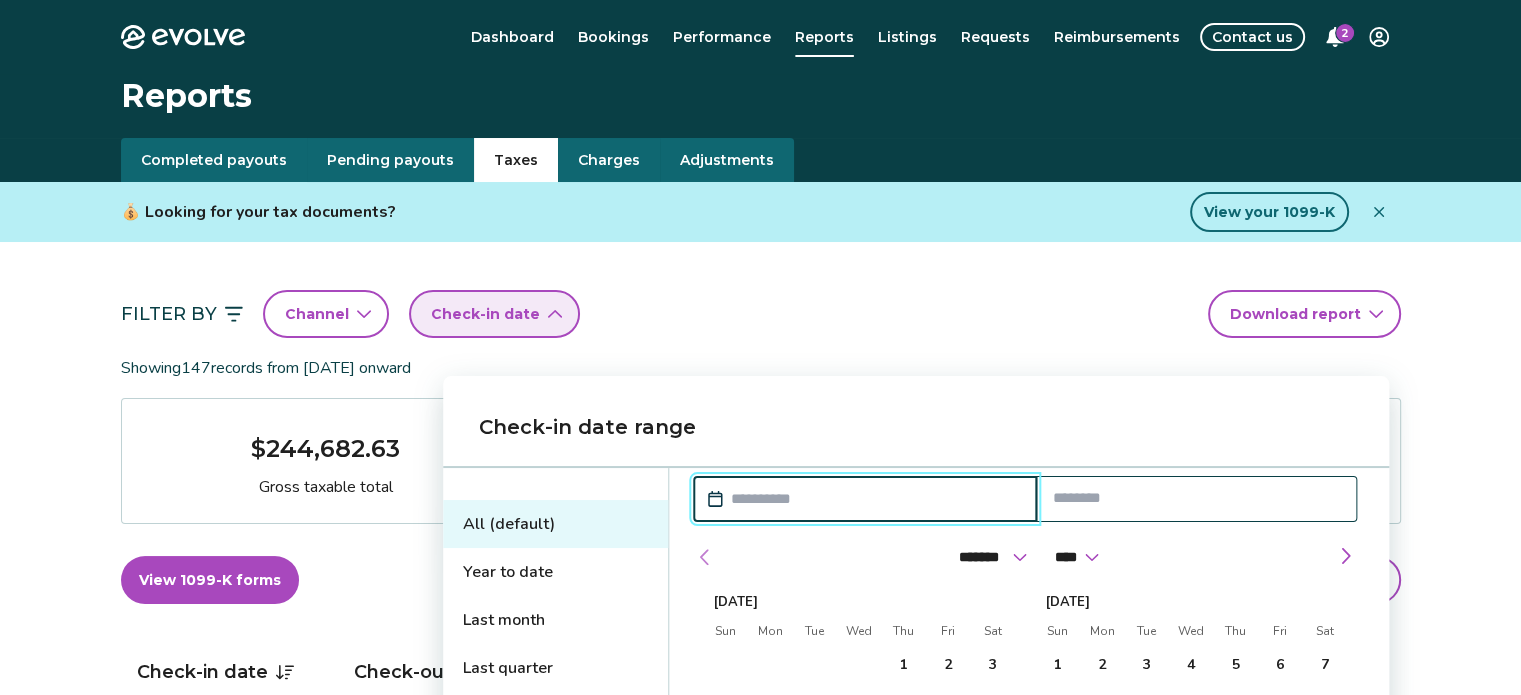 click at bounding box center [705, 557] 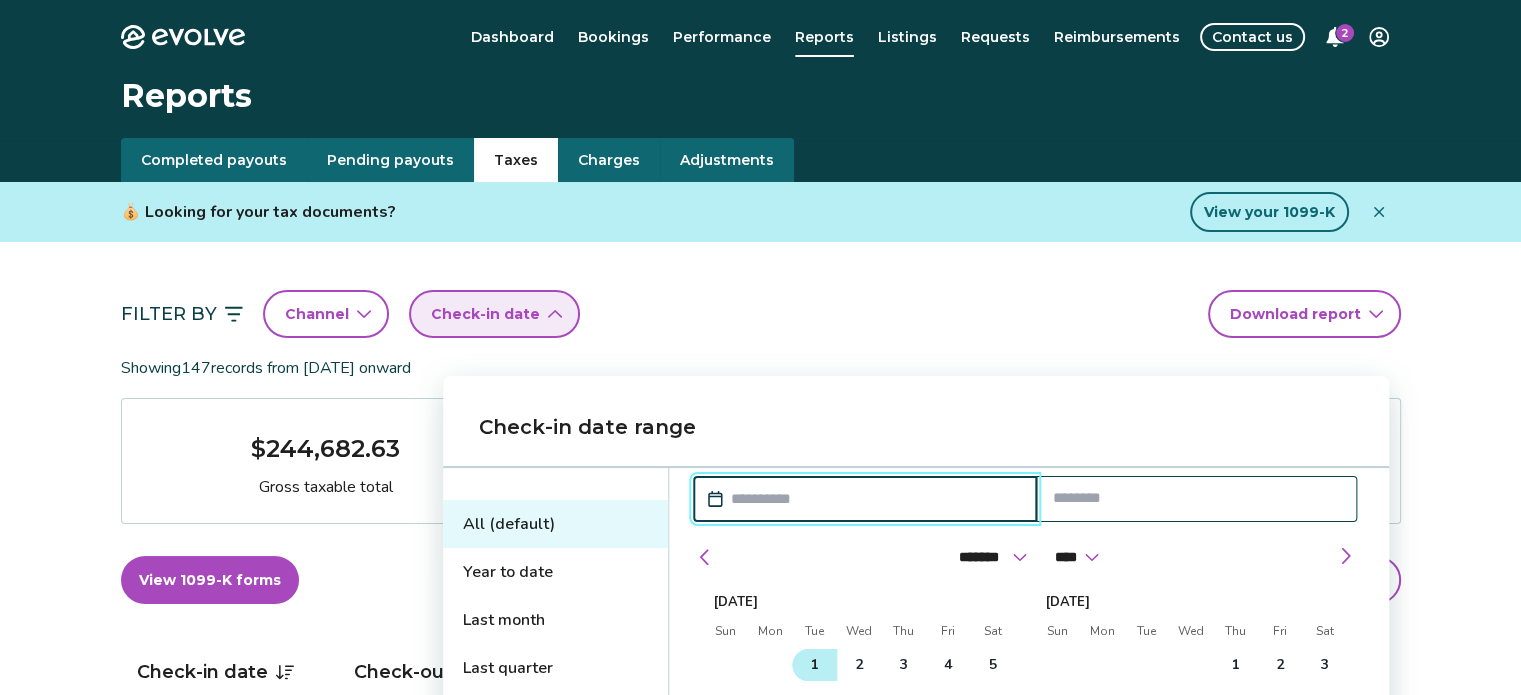 click on "1" at bounding box center [814, 665] 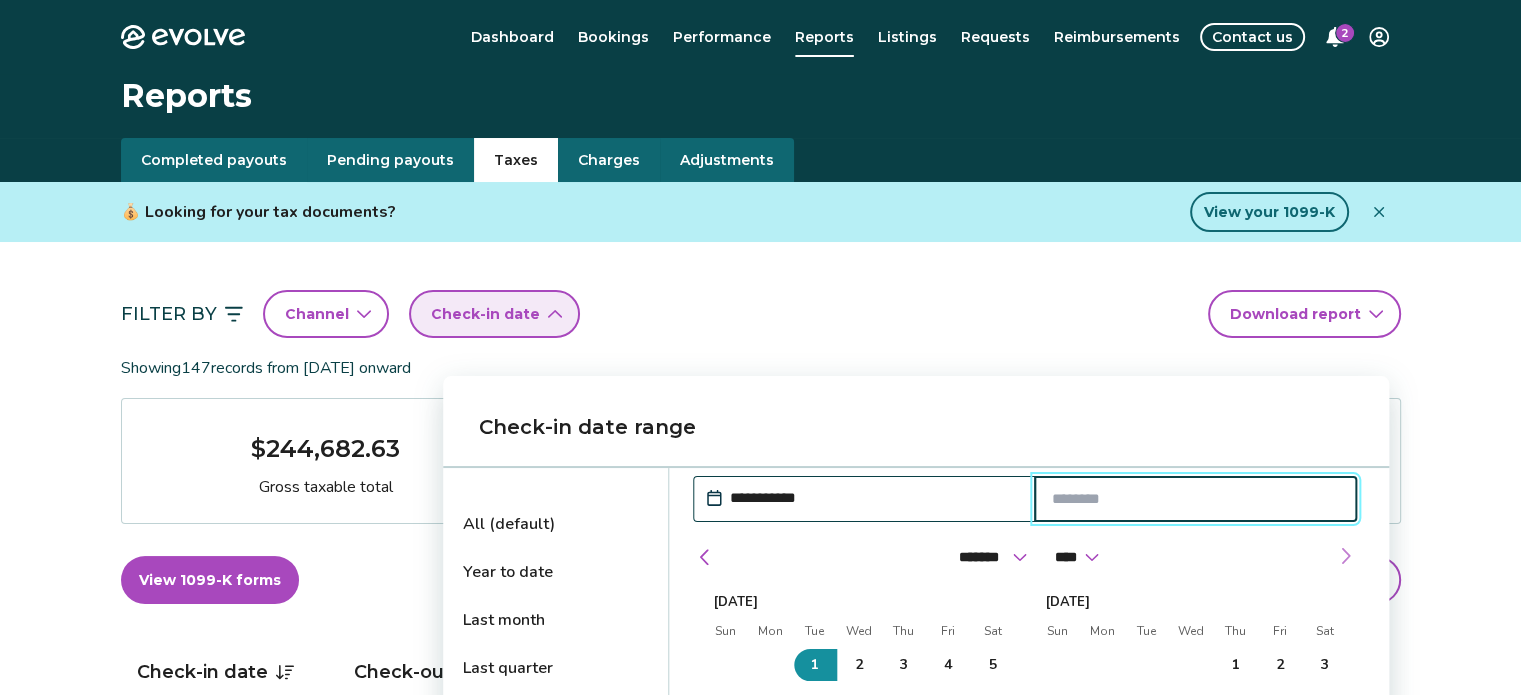 click at bounding box center (1345, 556) 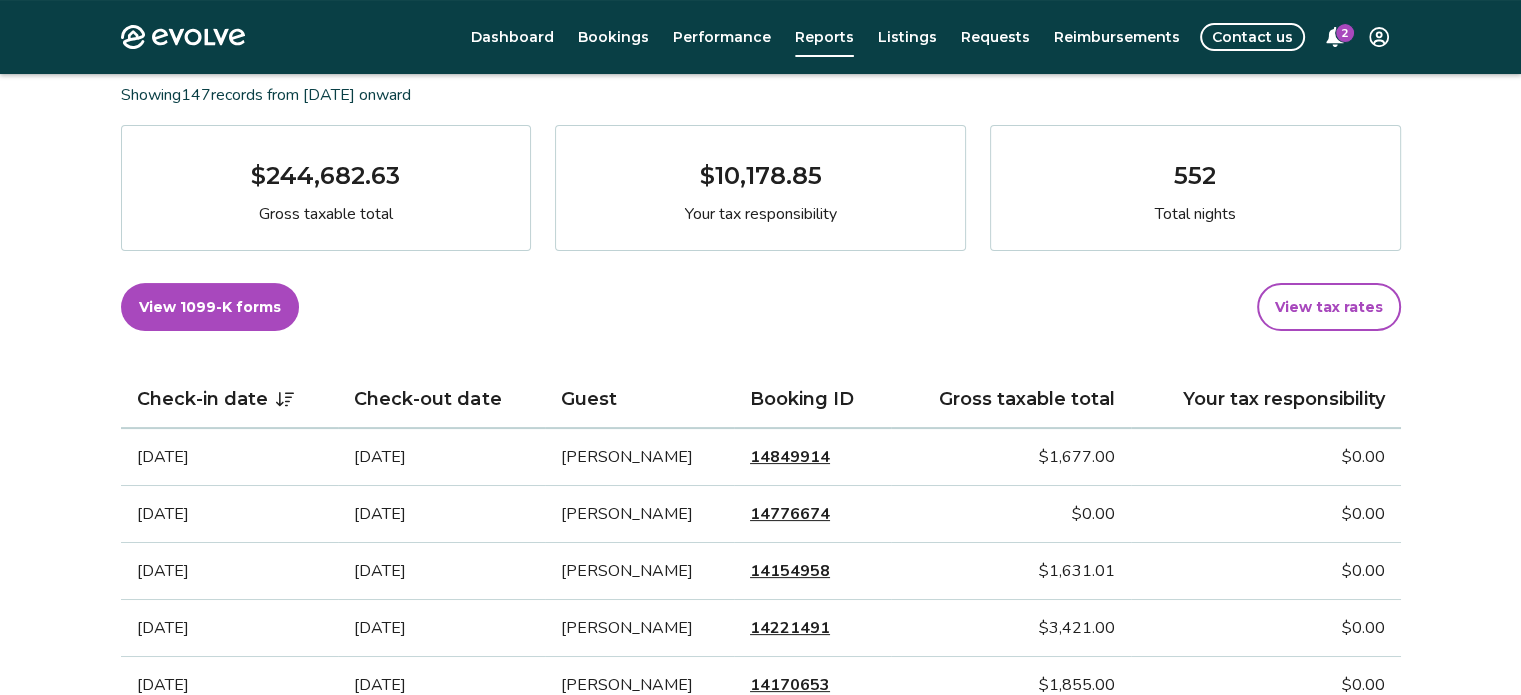 scroll, scrollTop: 266, scrollLeft: 0, axis: vertical 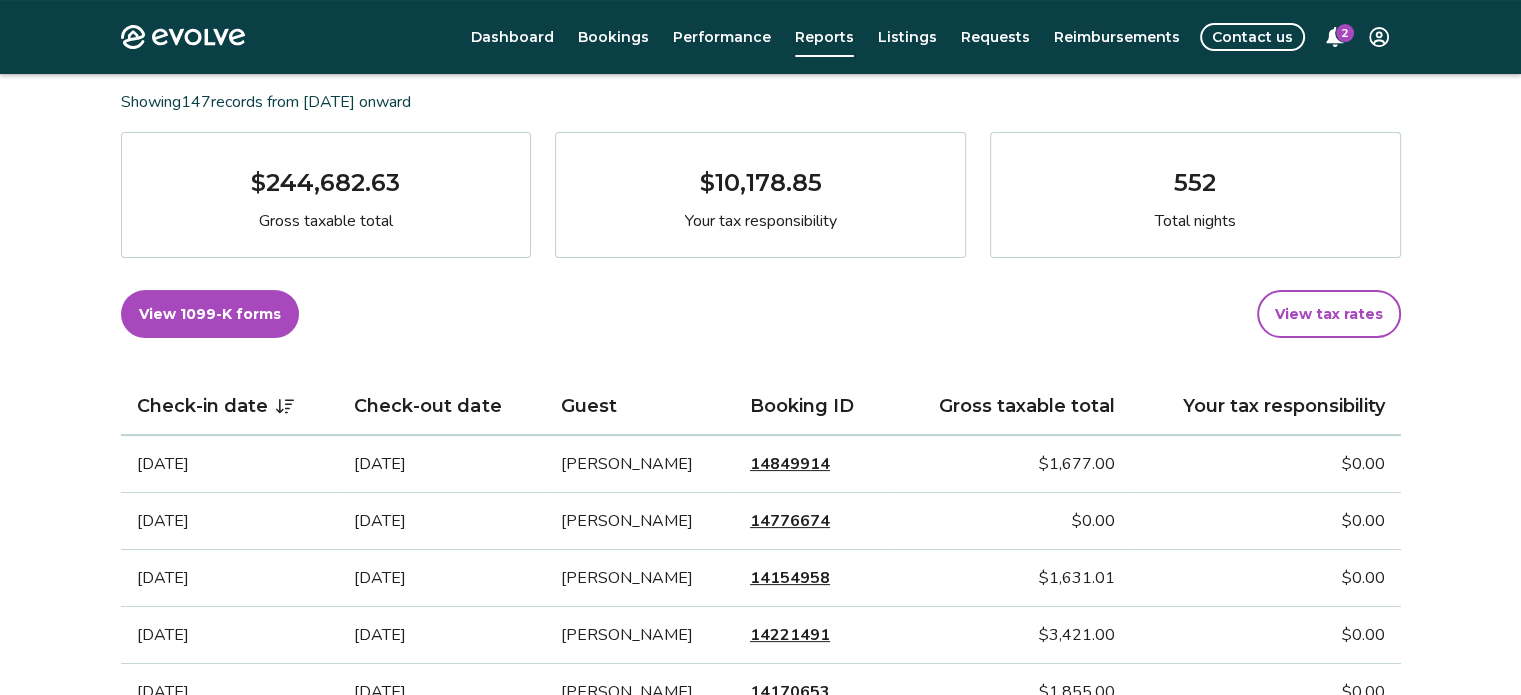 click on "Check-in date" at bounding box center [485, 48] 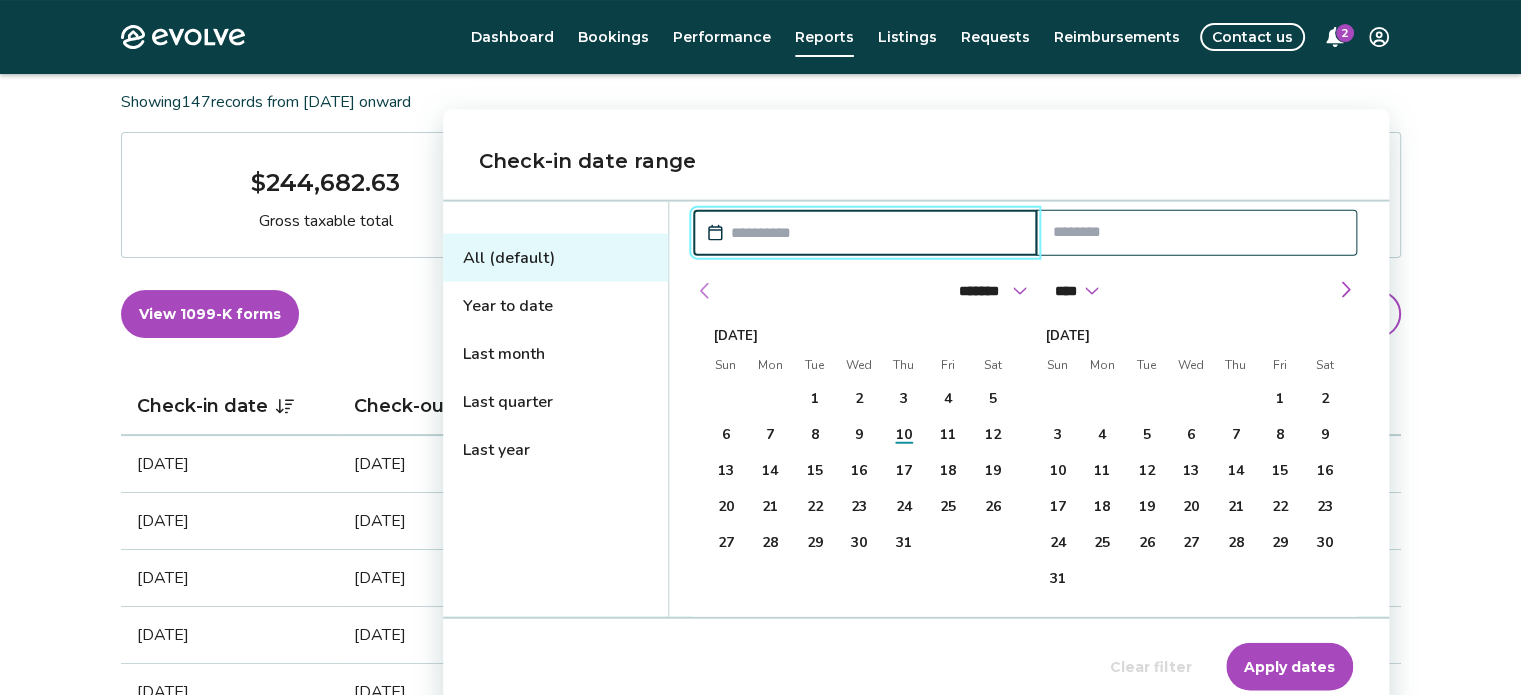 click at bounding box center [705, 291] 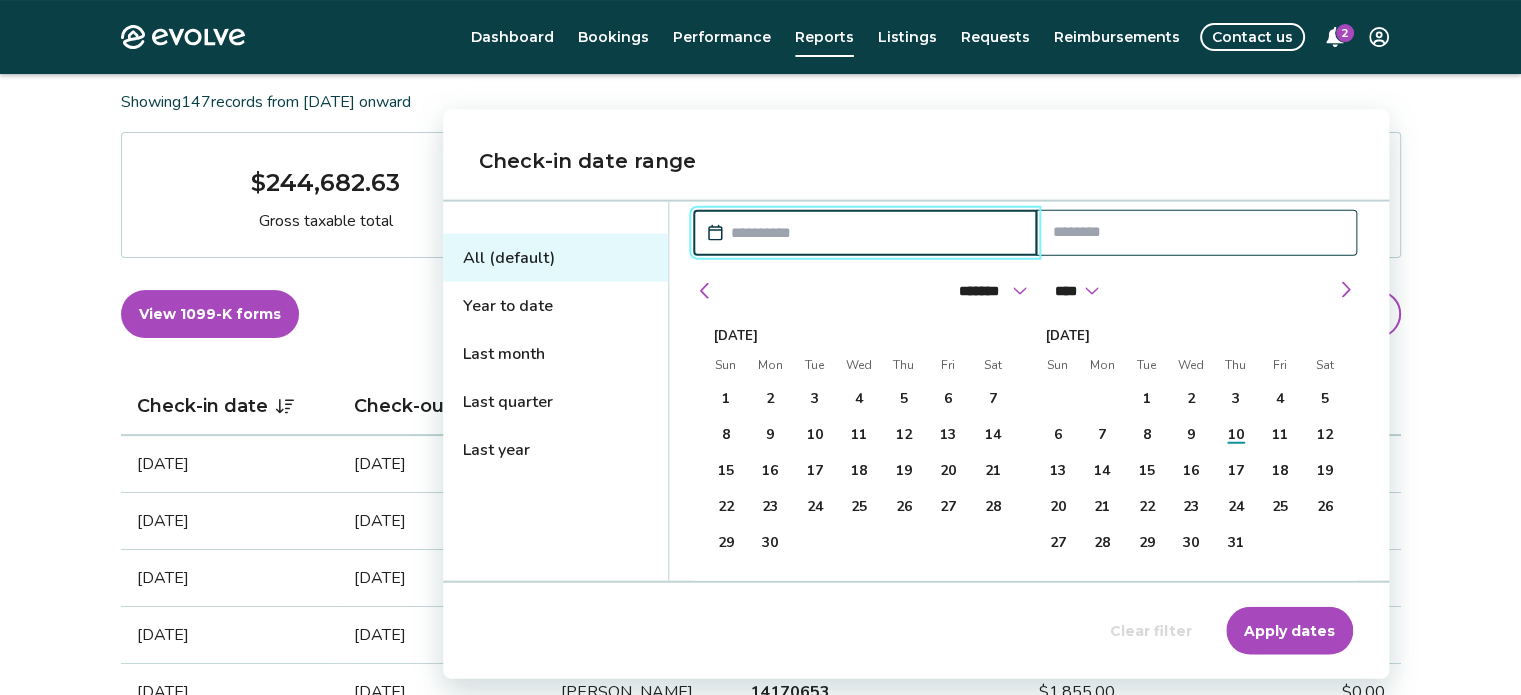 click on "Last quarter" at bounding box center [555, 402] 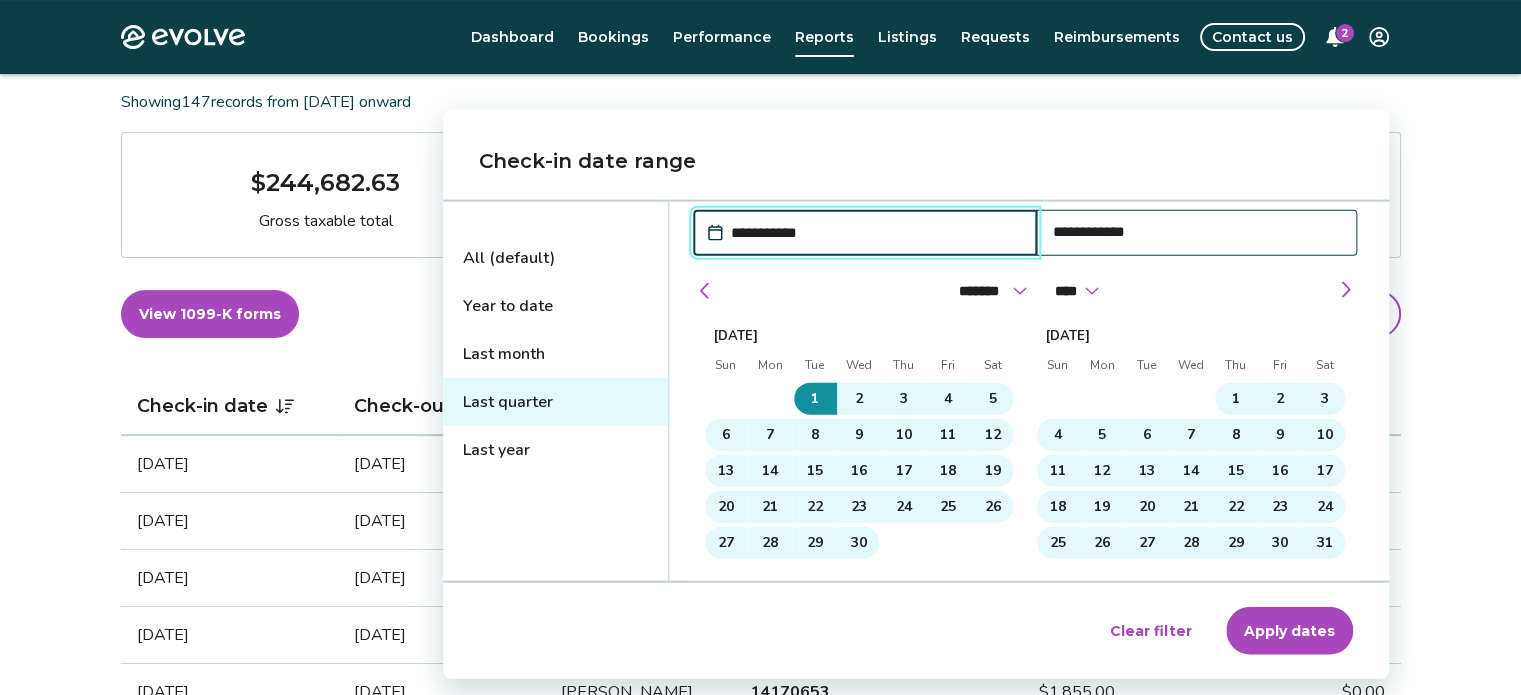 click on "Apply dates" at bounding box center (1289, 631) 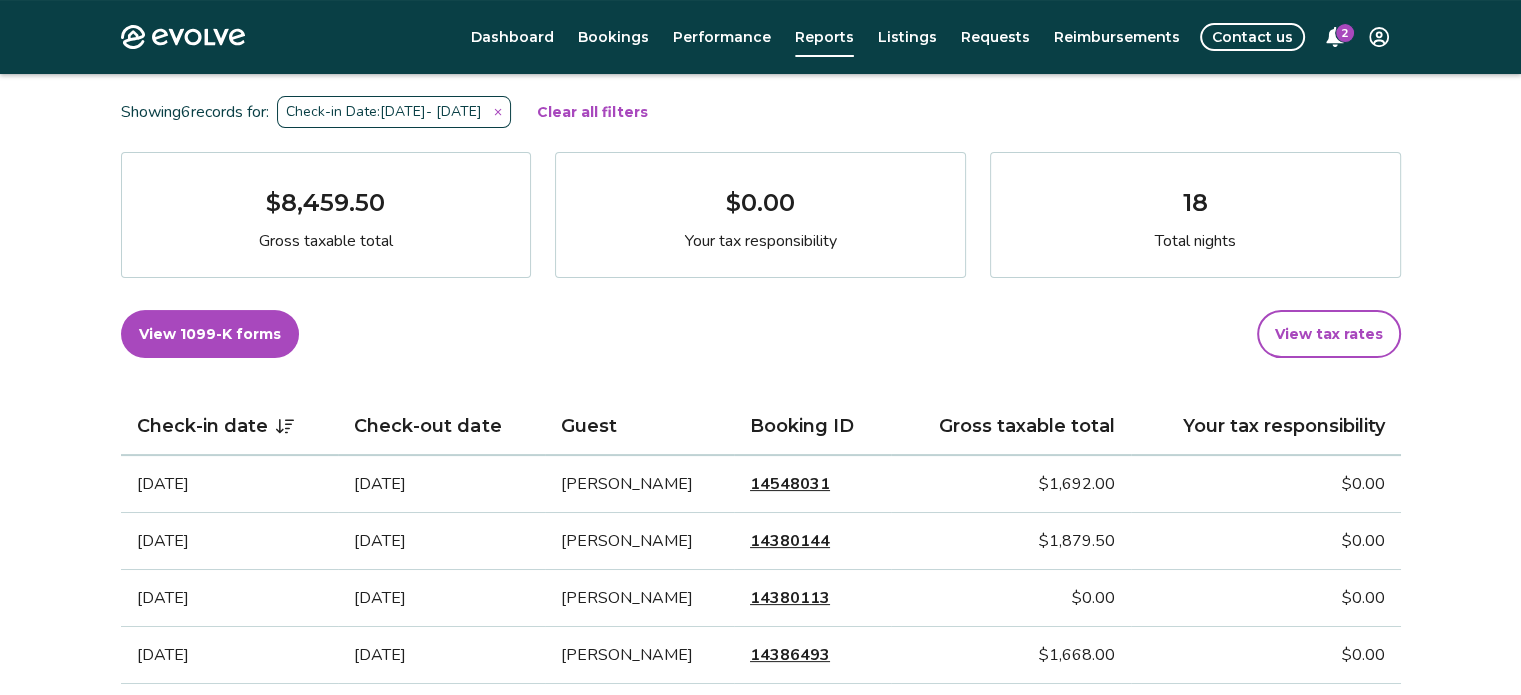 click on "Filter By  Channel Check-in date (1) Download   report Showing  6  records   for: Check-in Date:  [DATE]  -   [DATE] Clear all filters $8,459.50 Gross taxable total $0.00 Your tax responsibility 18 Total nights View 1099-K forms View tax rates Check-in date Check-out date Guest Booking ID Gross taxable total Your tax responsibility [DATE] [DATE] [PERSON_NAME] 14548031 $1,692.00 $0.00 [DATE] [DATE] [PERSON_NAME] 14380144 $1,879.50 $0.00 [DATE] [DATE] [PERSON_NAME] 14380113 $0.00 $0.00 [DATE] [DATE] [PERSON_NAME] 14386493 $1,668.00 $0.00 [DATE] [DATE] [PERSON_NAME] 14244835 $1,558.00 $0.00 [DATE] [DATE] [PERSON_NAME] 14335449 $1,662.00 $0.00" at bounding box center (761, 447) 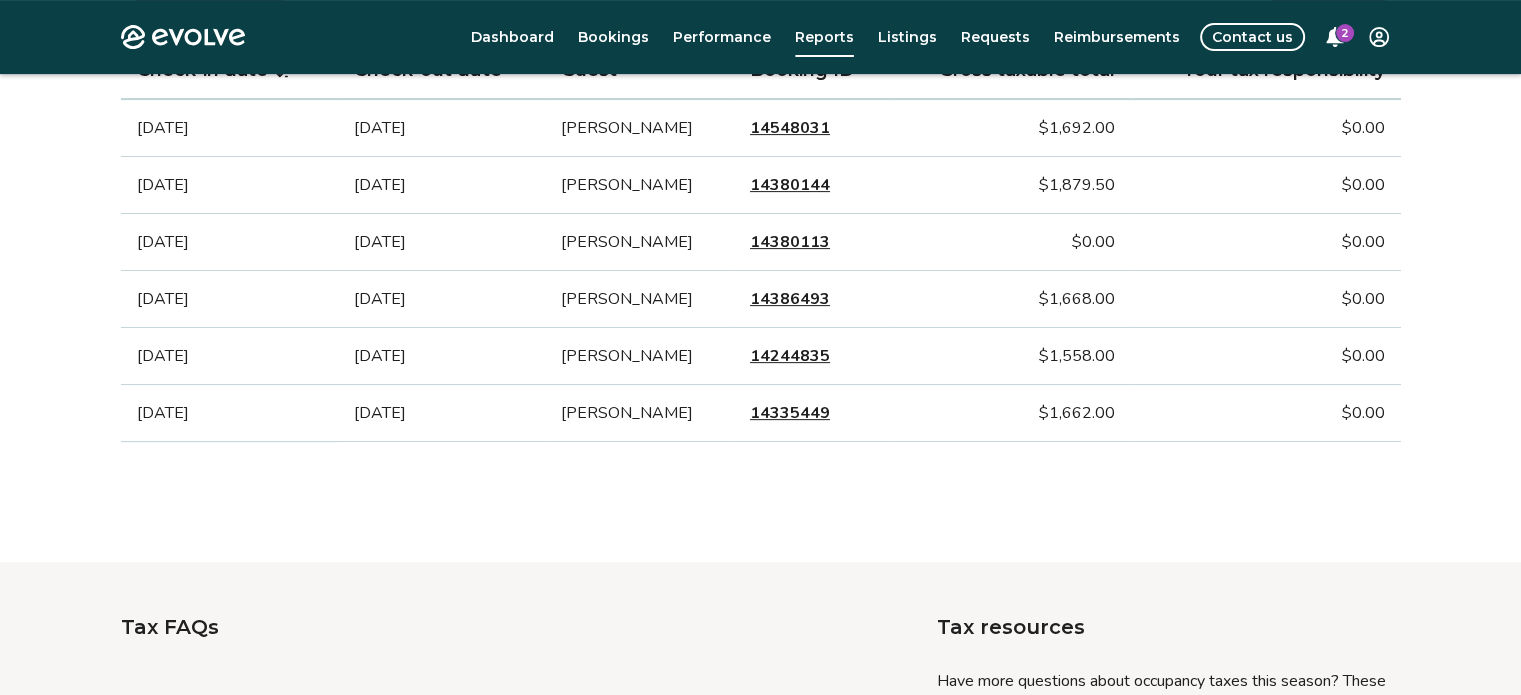 scroll, scrollTop: 627, scrollLeft: 0, axis: vertical 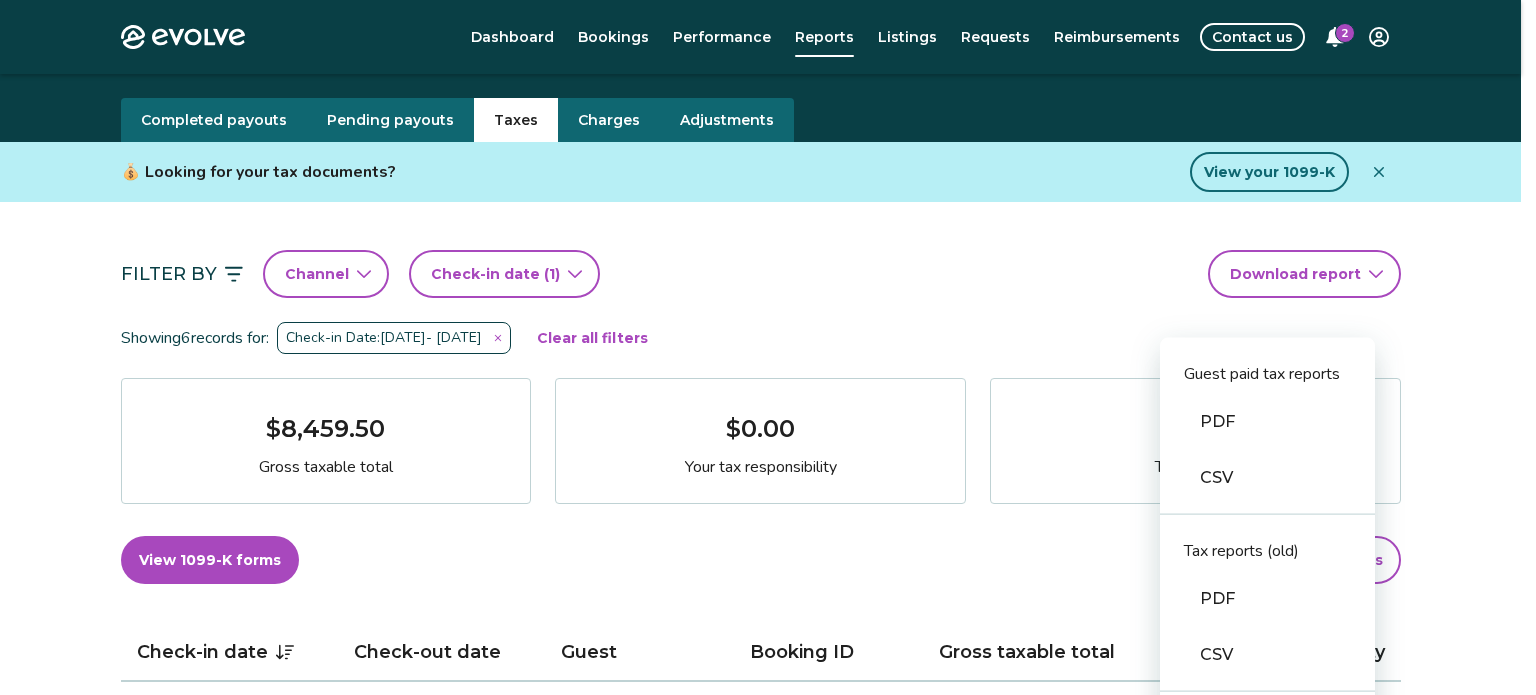 click on "Evolve Dashboard Bookings Performance Reports Listings Requests Reimbursements Contact us 2 Reports Completed payouts Pending payouts Taxes Charges Adjustments 💰 Looking for your tax documents? View your 1099-K Filter By  Channel Check-in date (1) Download   report Guest paid tax reports PDF CSV Tax reports (old) PDF CSV Financial reporting guide PDF Showing  6  records   for: Check-in Date:  [DATE]  -   [DATE] Clear all filters $8,459.50 Gross taxable total $0.00 Your tax responsibility 18 Total nights View 1099-K forms View tax rates Check-in date Check-out date Guest Booking ID Gross taxable total Your tax responsibility [DATE] [DATE] [PERSON_NAME] 14548031 $1,692.00 $0.00 [DATE] [DATE] [PERSON_NAME] 14380144 $1,879.50 $0.00 [DATE] [DATE] [PERSON_NAME] 14380113 $0.00 $0.00 [DATE] [DATE] [PERSON_NAME] 14386493 $1,668.00 $0.00 [DATE] [DATE] [PERSON_NAME] 14244835 $1,558.00 $0.00 [DATE] [DATE] [PERSON_NAME] 14335449 |" at bounding box center (768, 899) 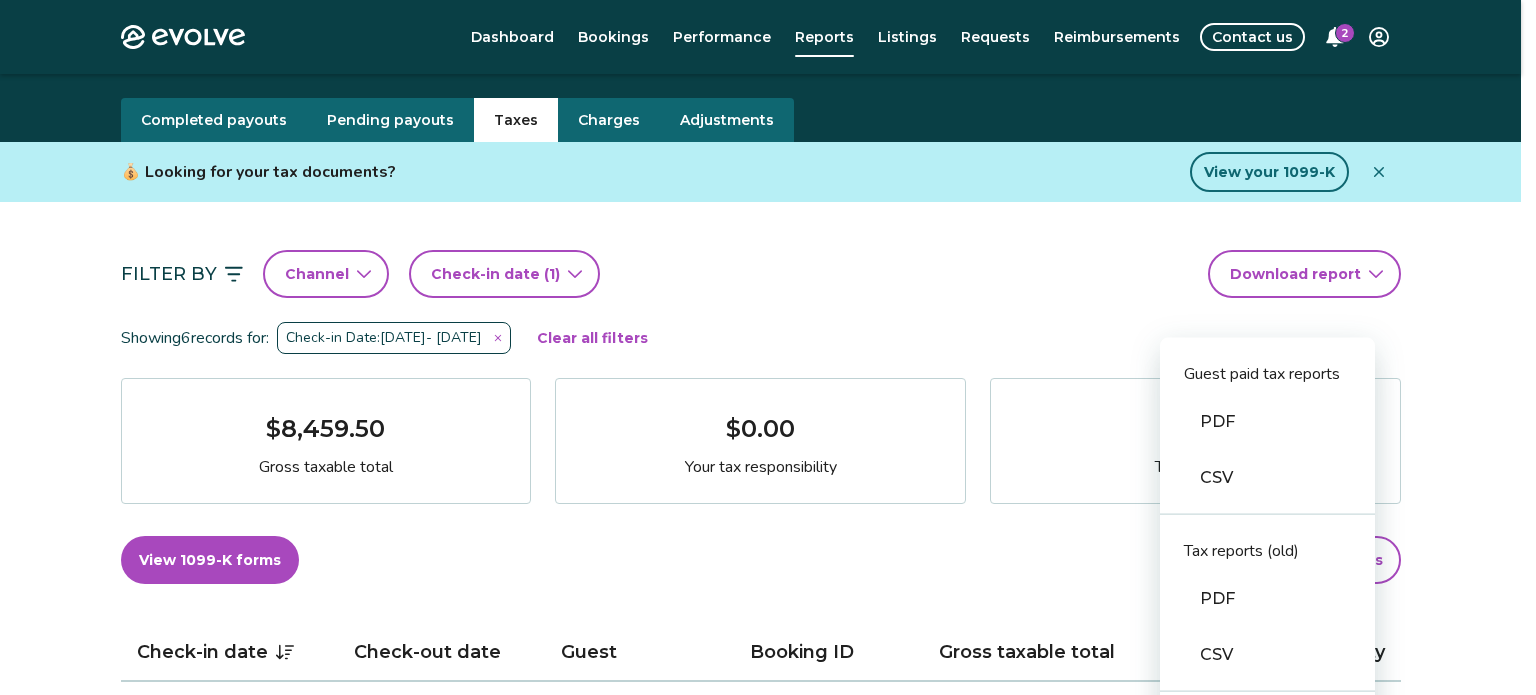 click on "PDF" at bounding box center (1267, 422) 